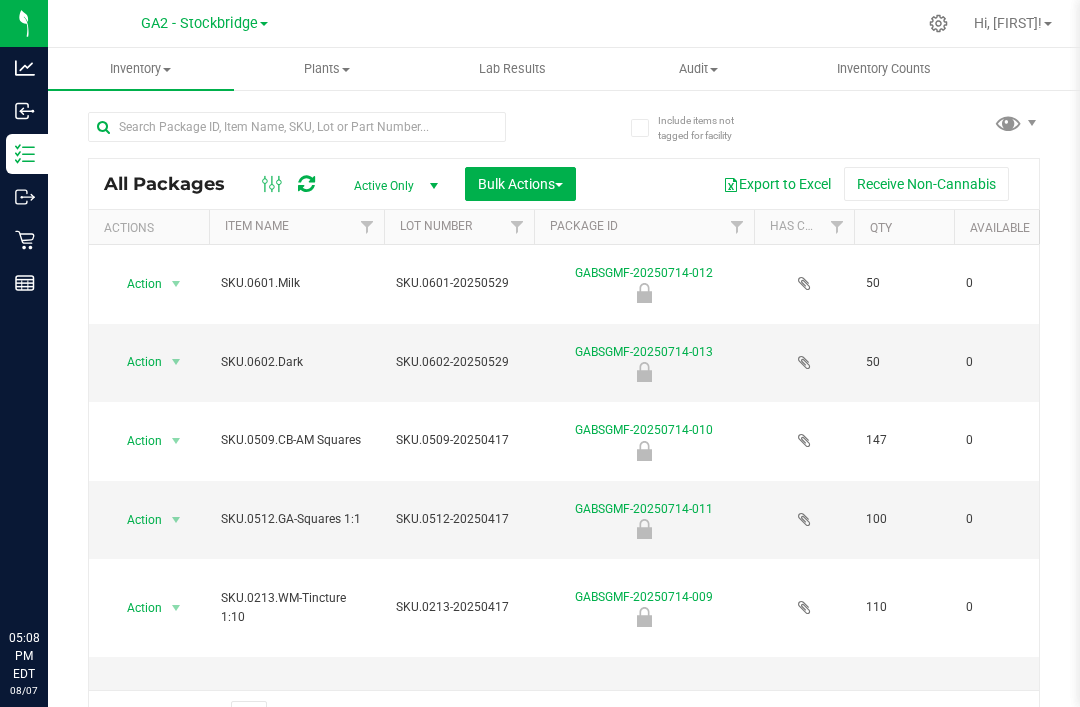 scroll, scrollTop: 0, scrollLeft: 0, axis: both 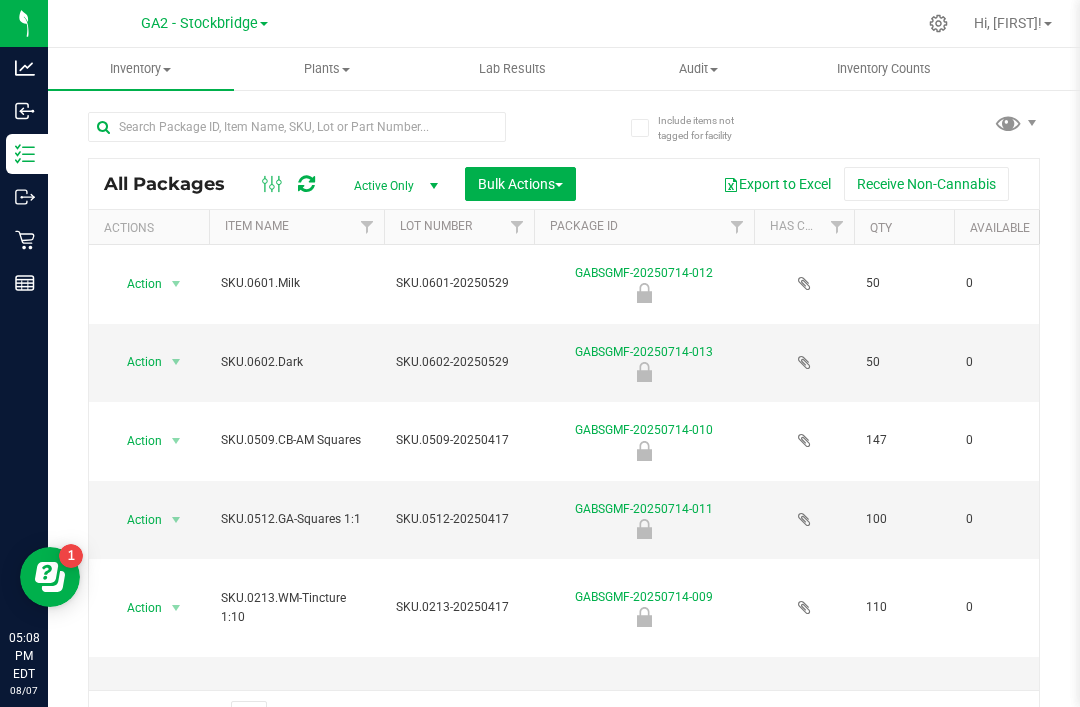 click on "GA2 - Stockbridge" at bounding box center (199, 23) 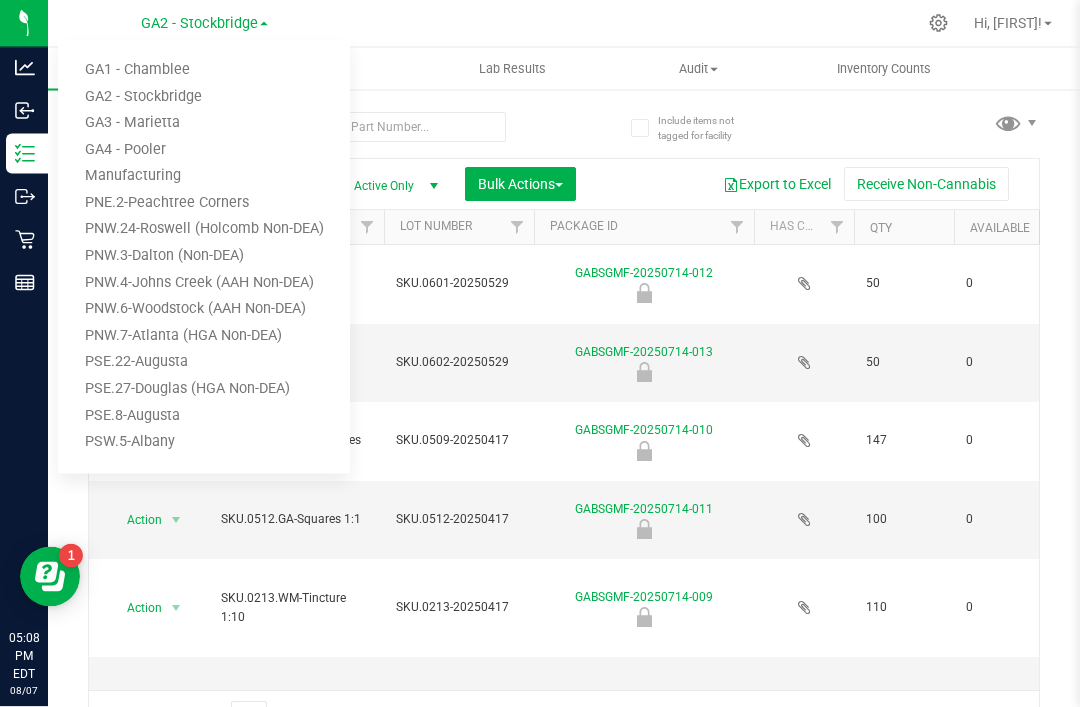 click on "PNW.24-Roswell (Holcomb Non-DEA)" at bounding box center (204, 229) 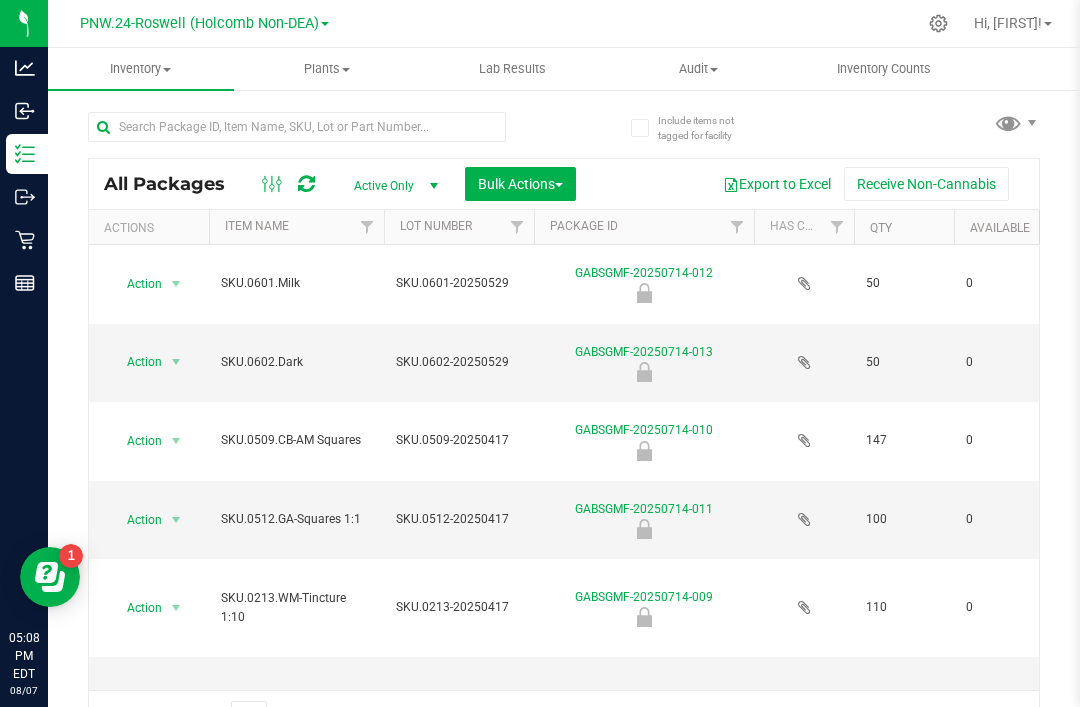 click on "Inventory Counts" at bounding box center [884, 69] 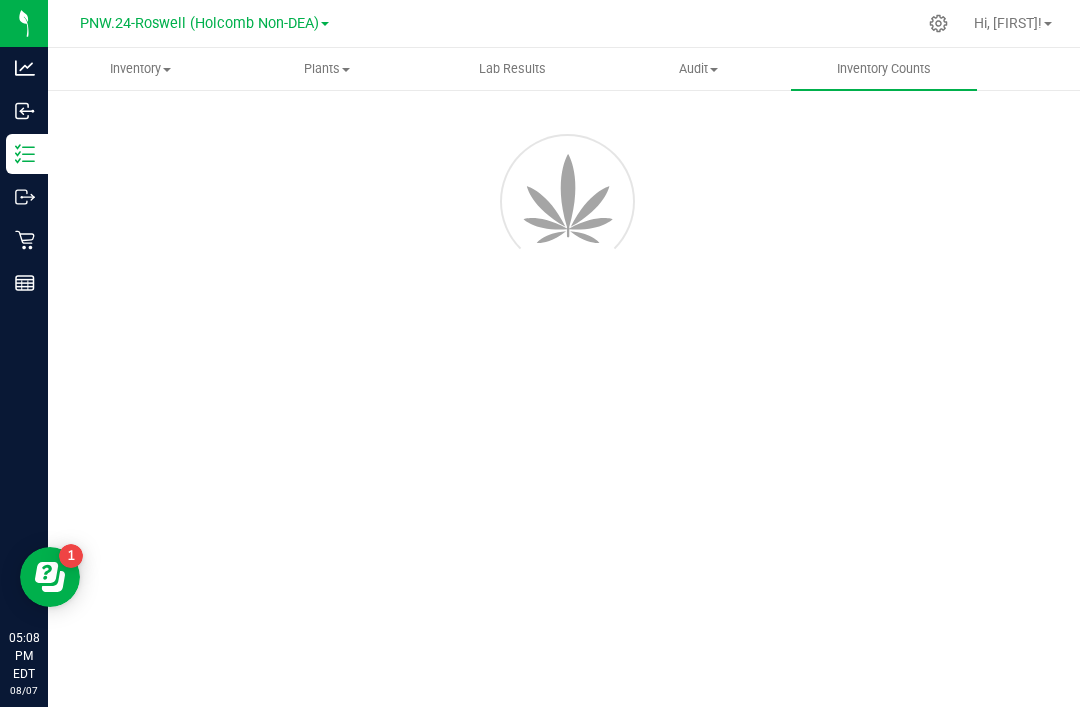 scroll, scrollTop: 0, scrollLeft: 0, axis: both 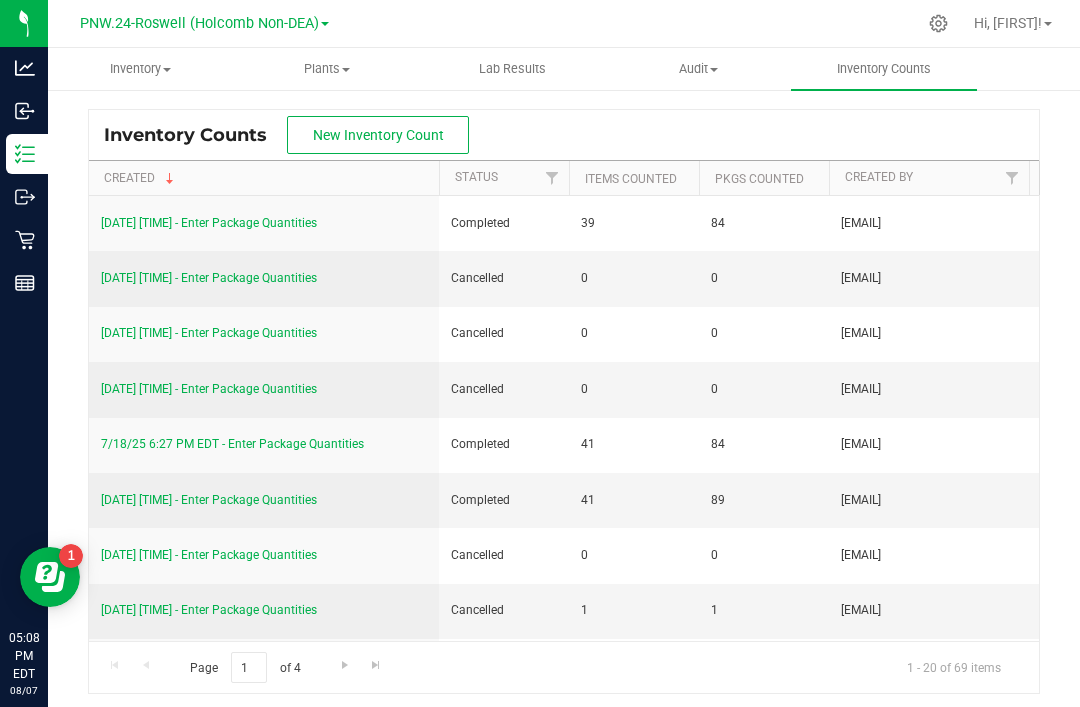 click 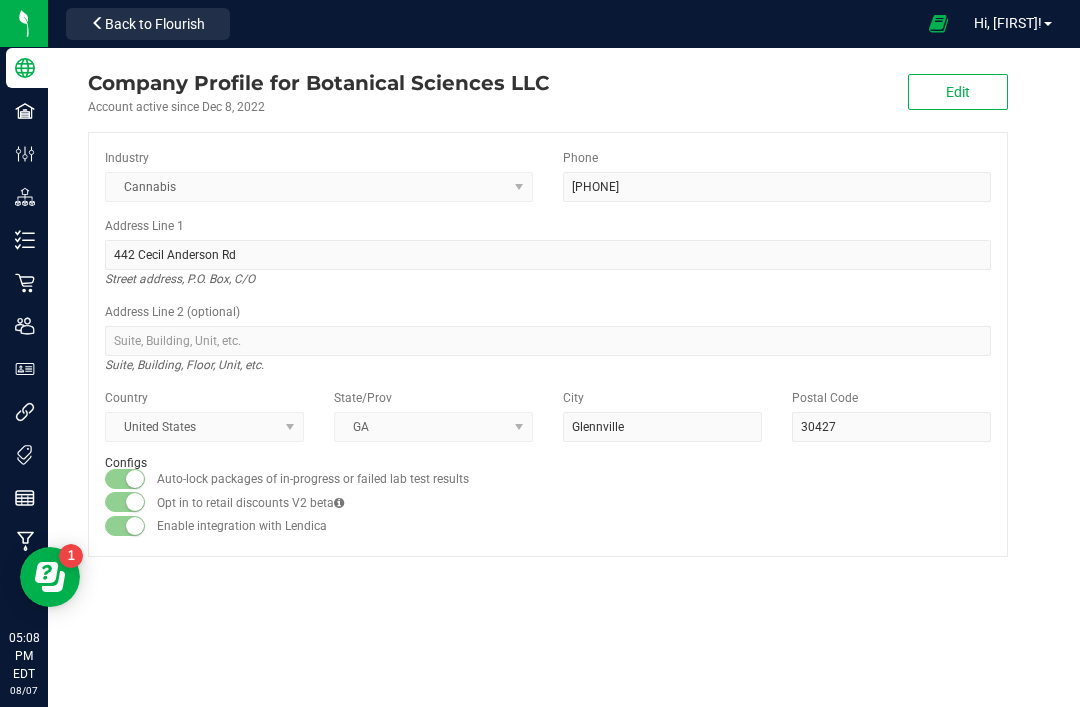 click 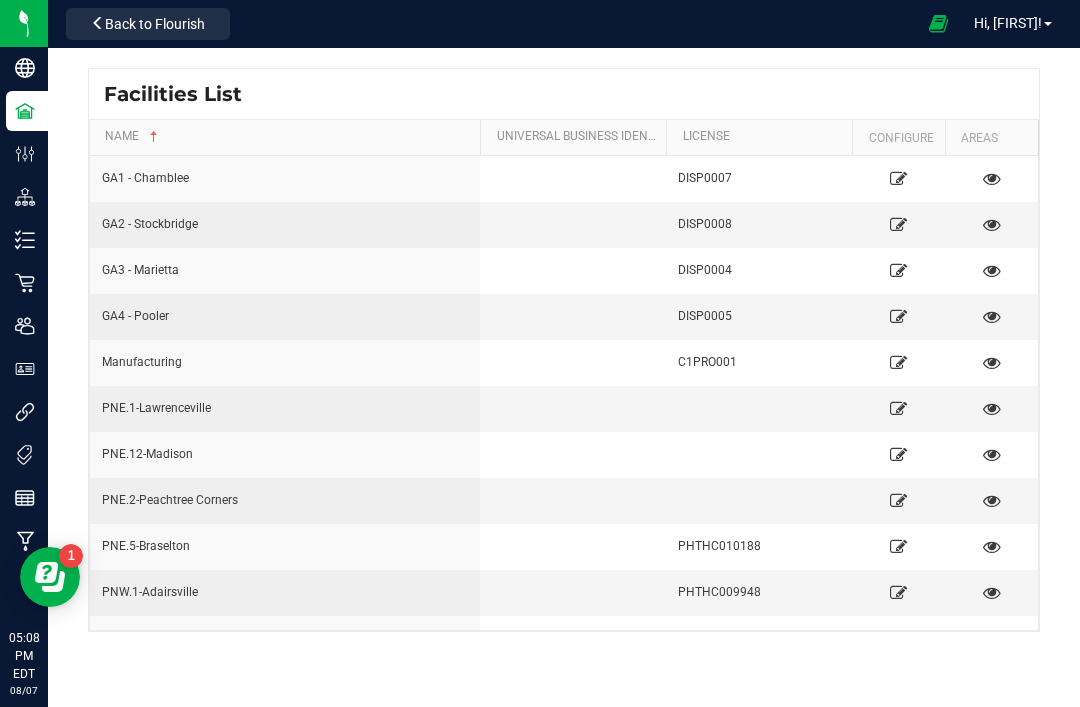 click on "Facilities List" at bounding box center [564, 94] 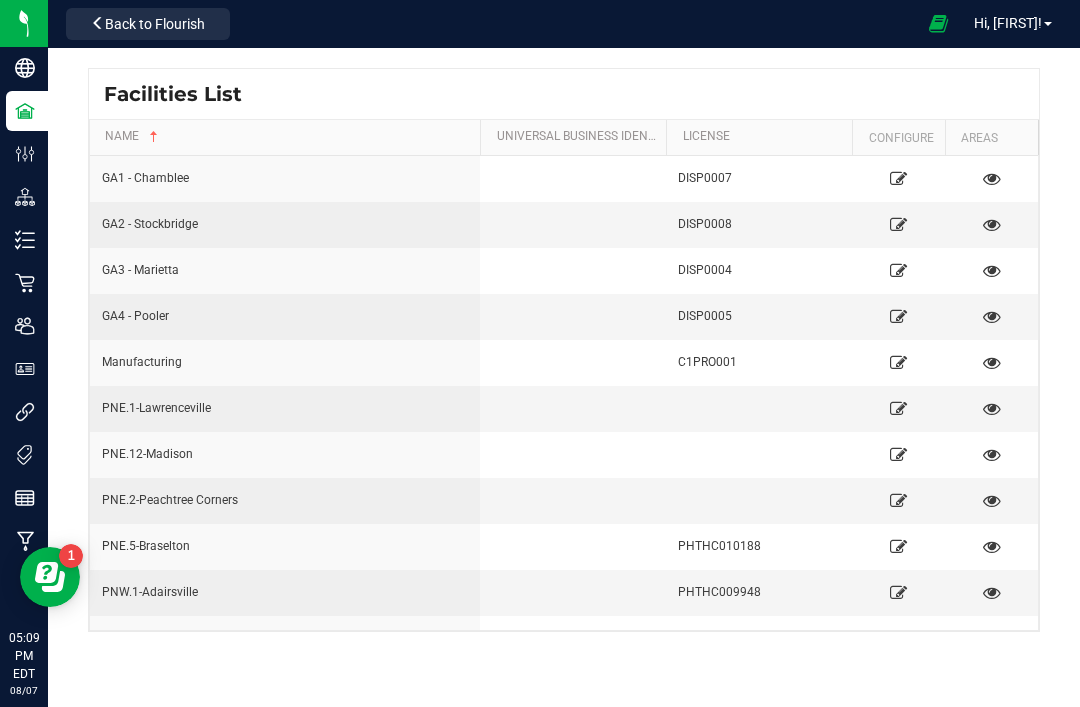 scroll, scrollTop: 0, scrollLeft: 0, axis: both 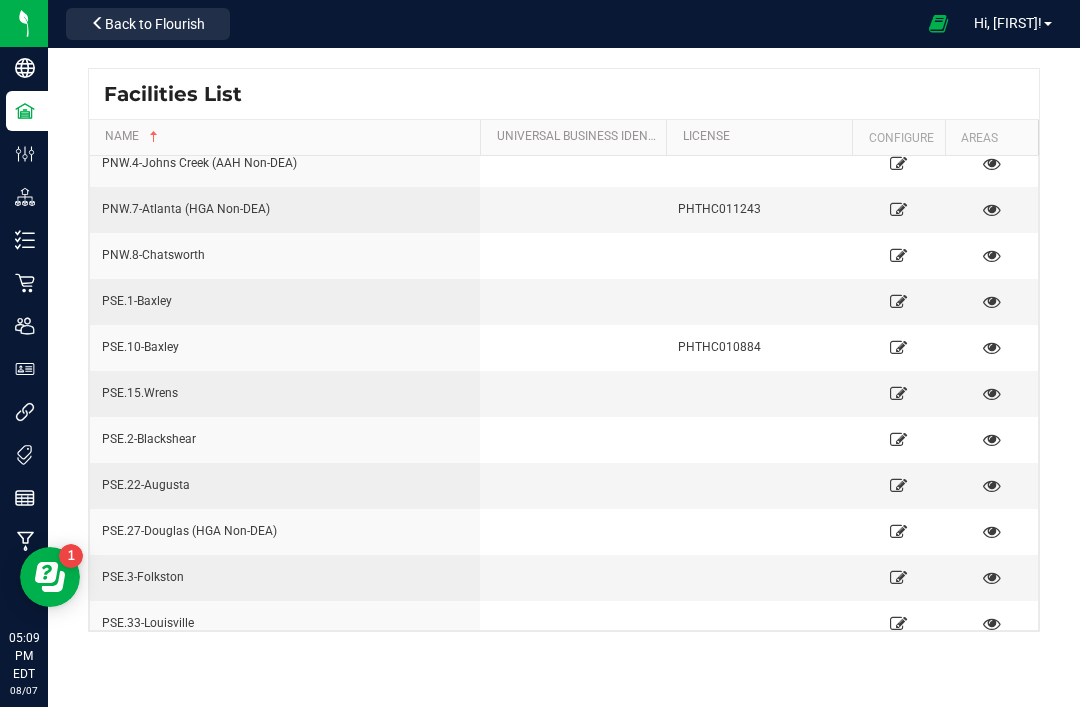 click on "Users" at bounding box center (0, 0) 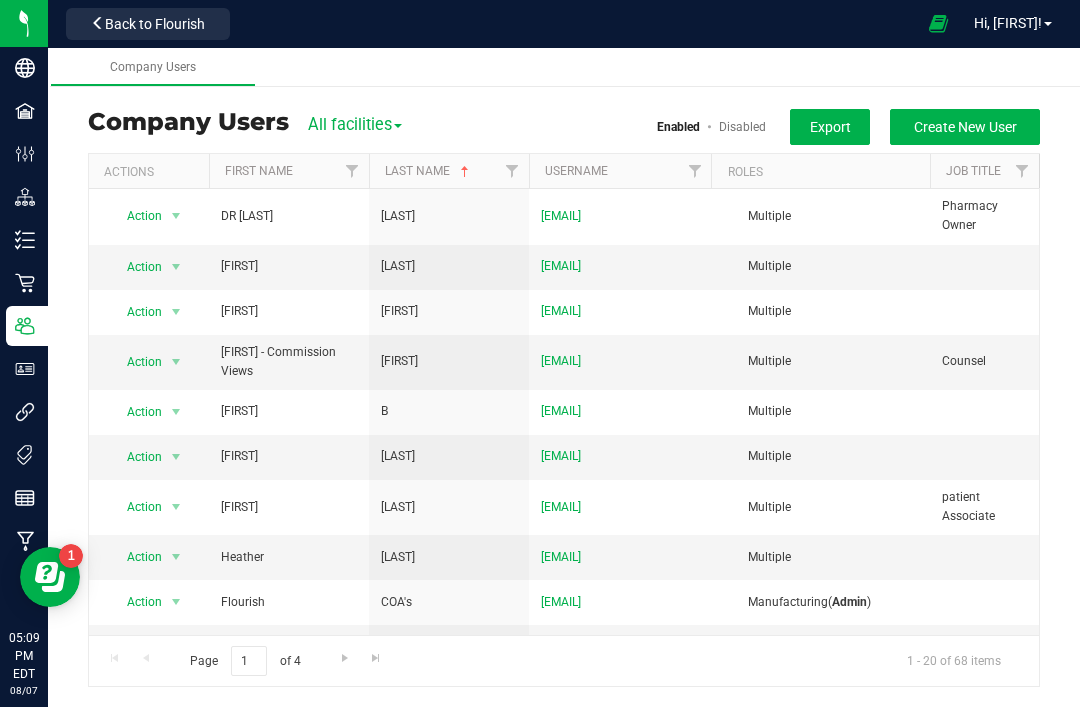 click on "First Name" at bounding box center [259, 171] 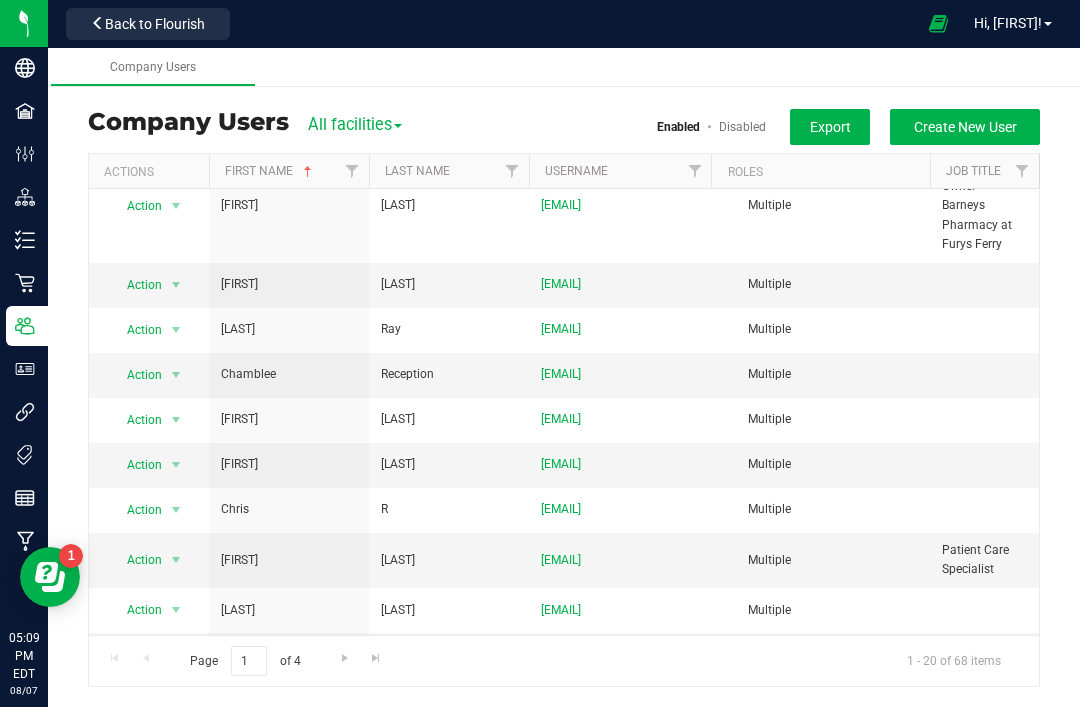 scroll, scrollTop: 577, scrollLeft: 0, axis: vertical 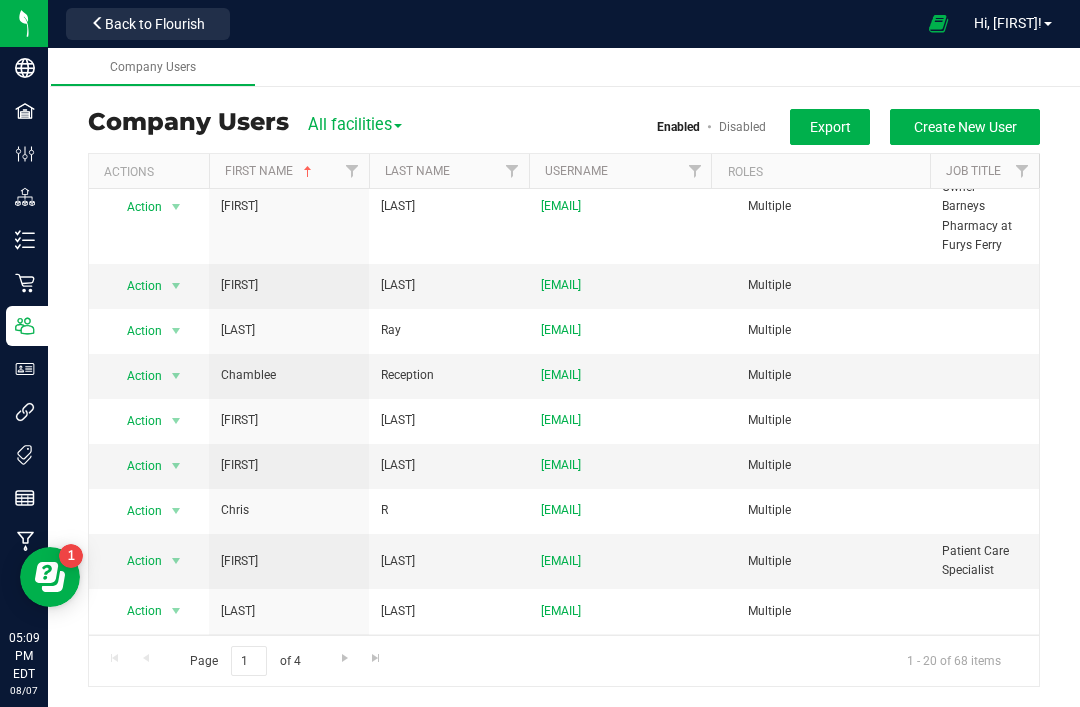 click on "First Name" at bounding box center [270, 171] 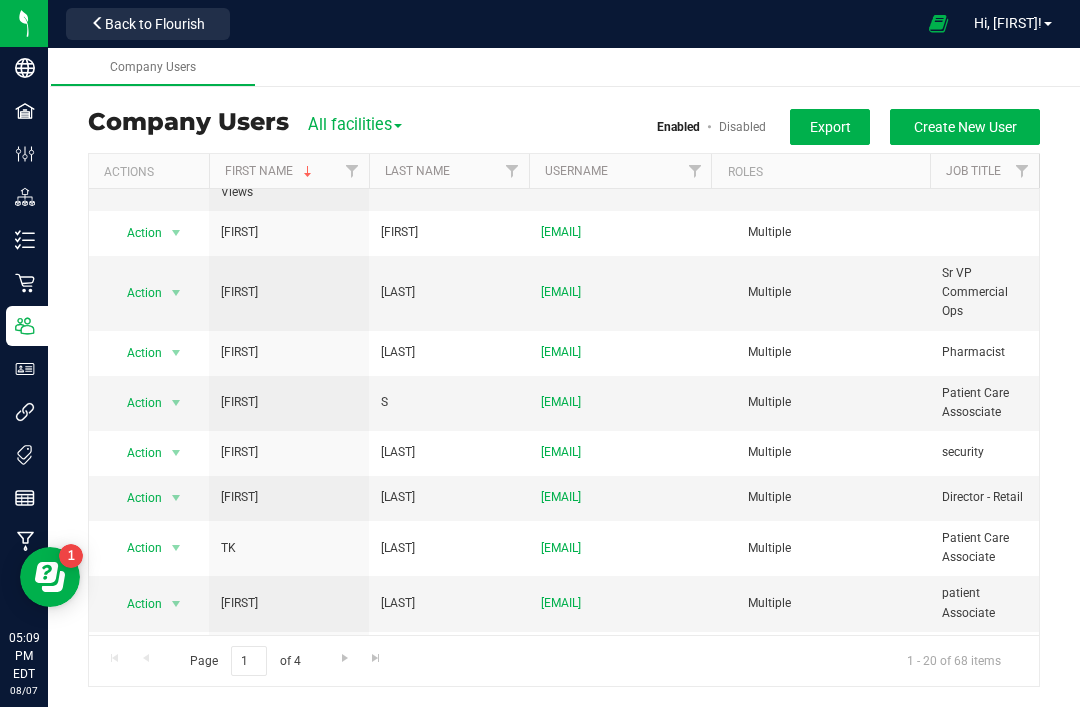 scroll, scrollTop: 246, scrollLeft: 0, axis: vertical 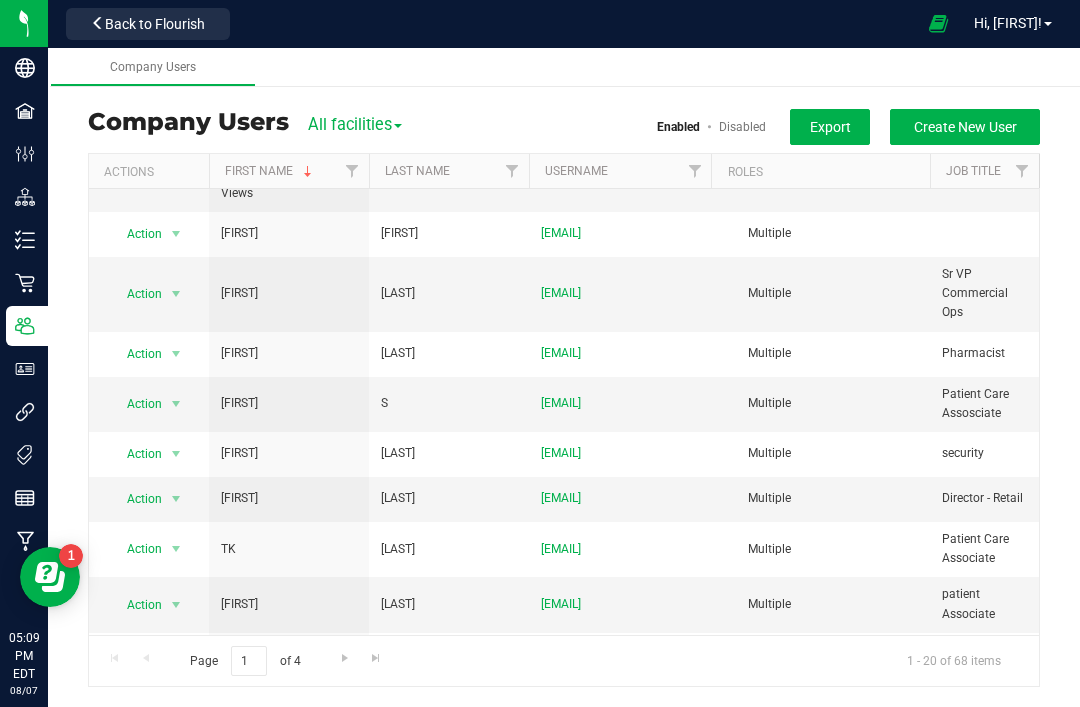 click 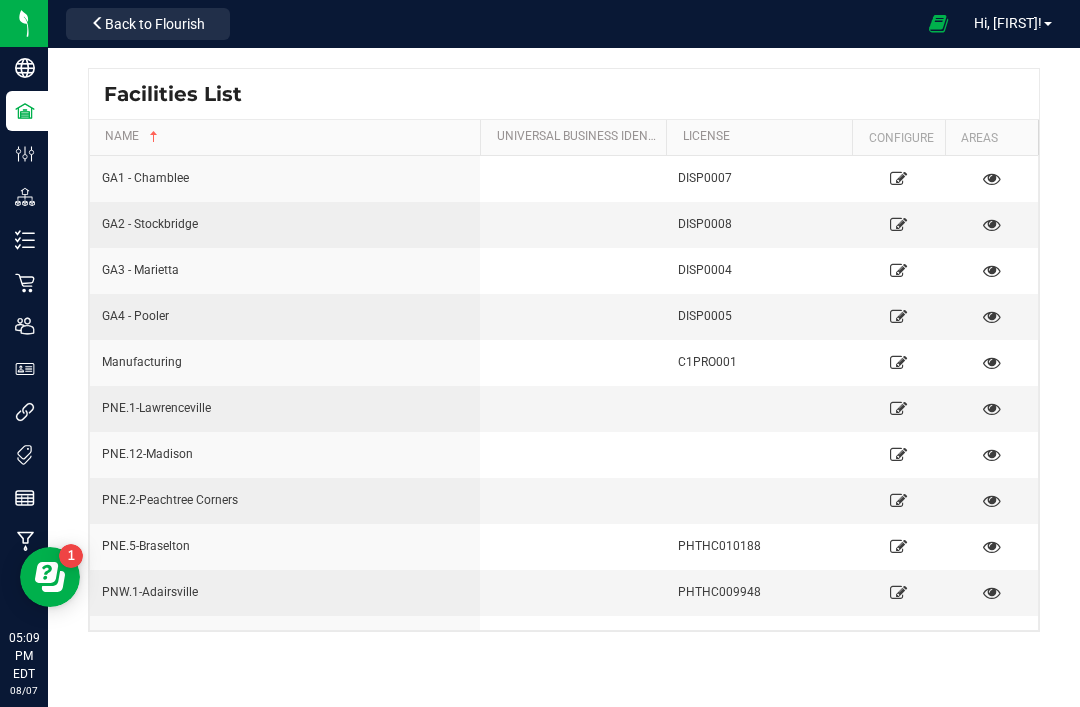 click on "Facilities List" at bounding box center [564, 94] 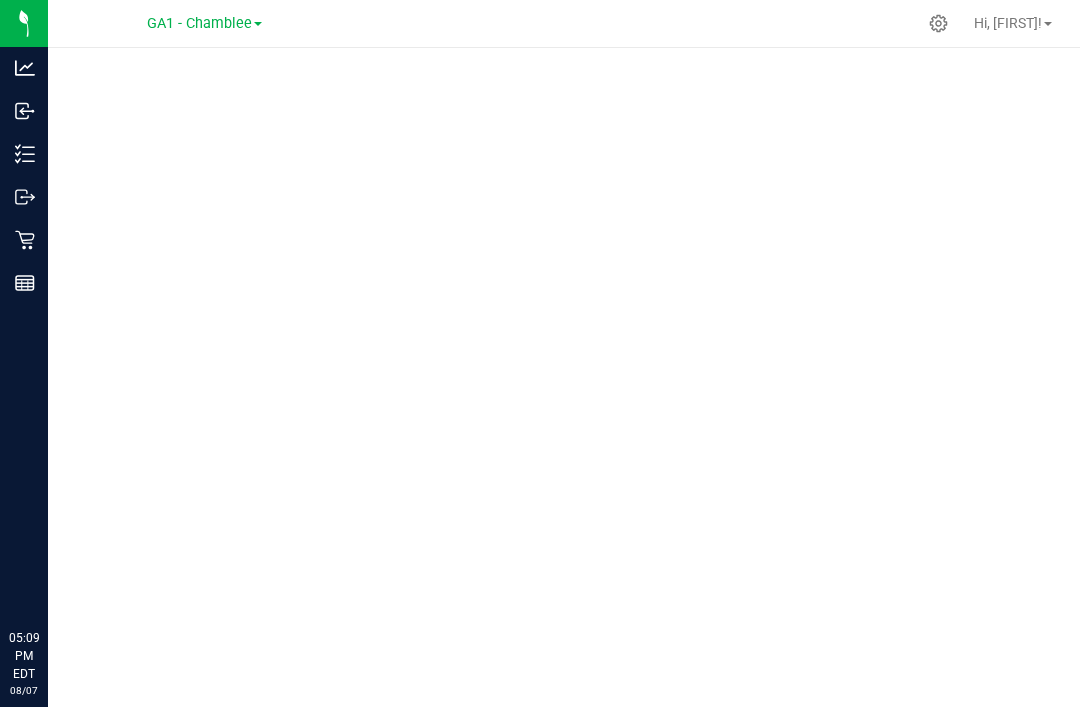 scroll, scrollTop: 0, scrollLeft: 0, axis: both 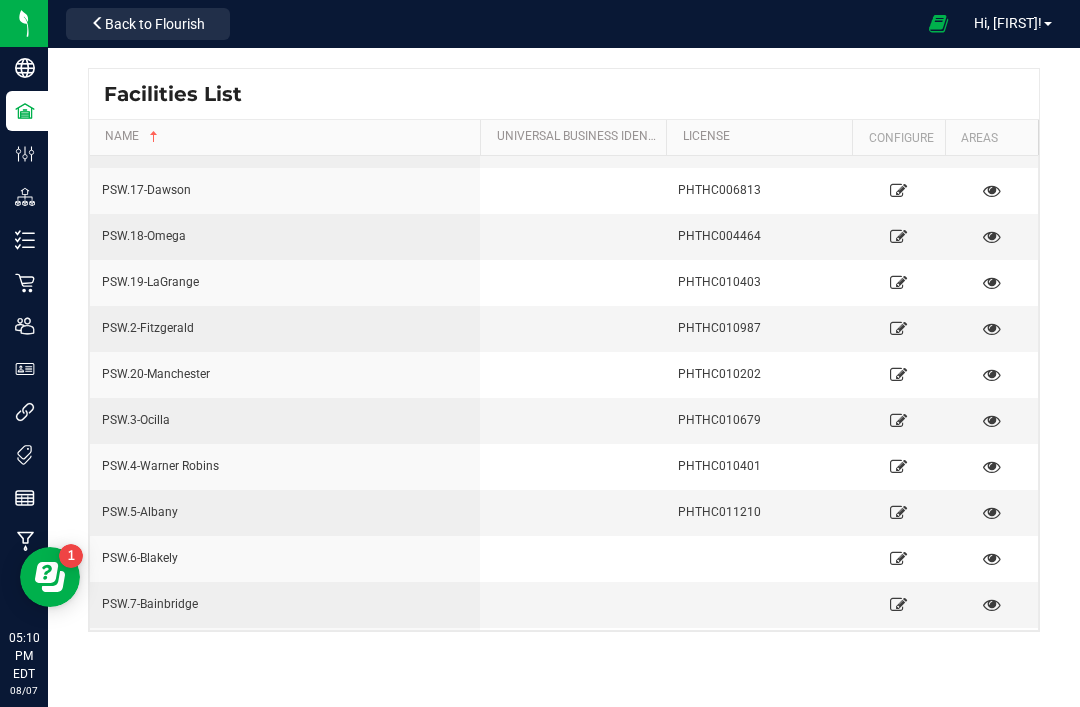 click 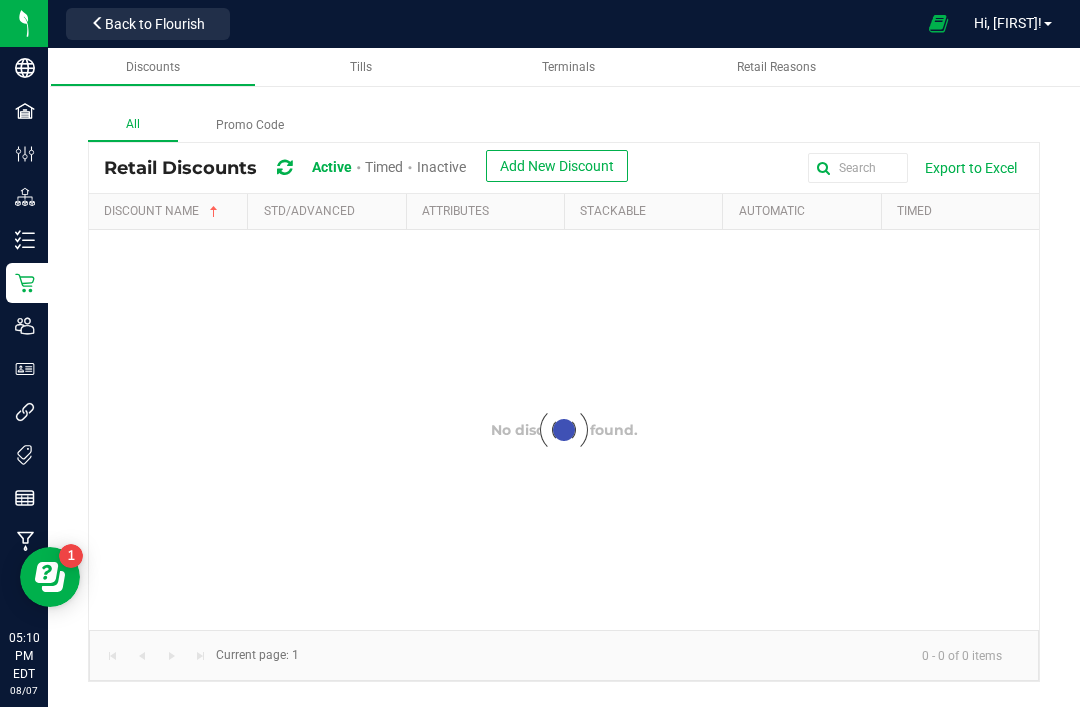 scroll, scrollTop: 0, scrollLeft: 0, axis: both 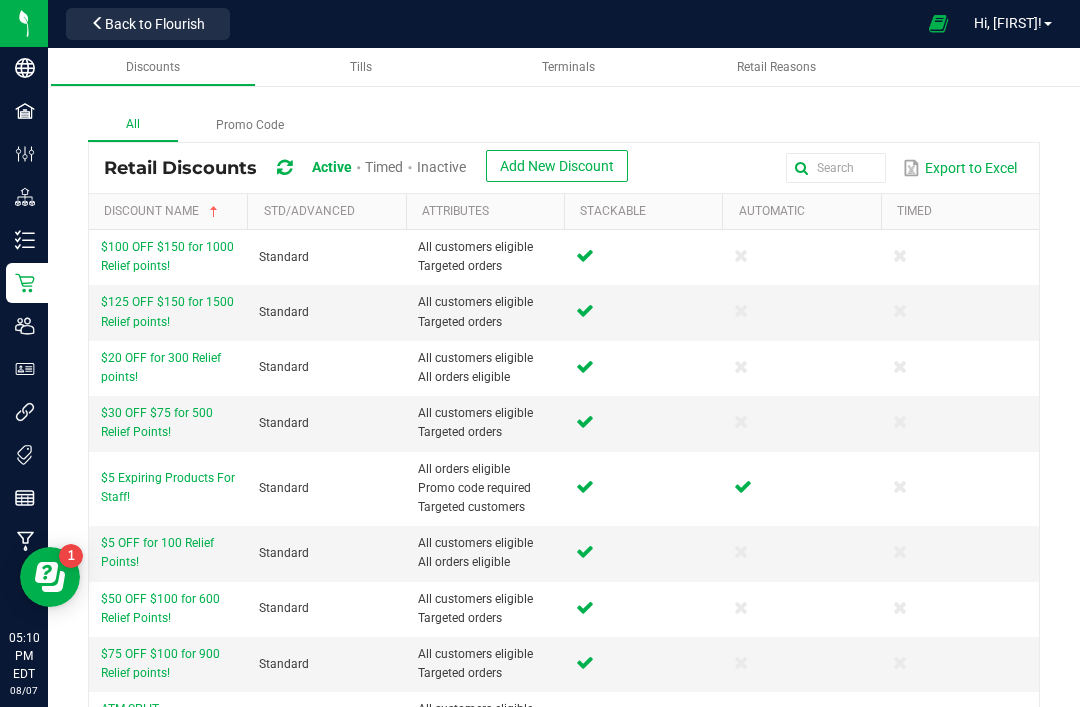 click on "Retail" at bounding box center (0, 0) 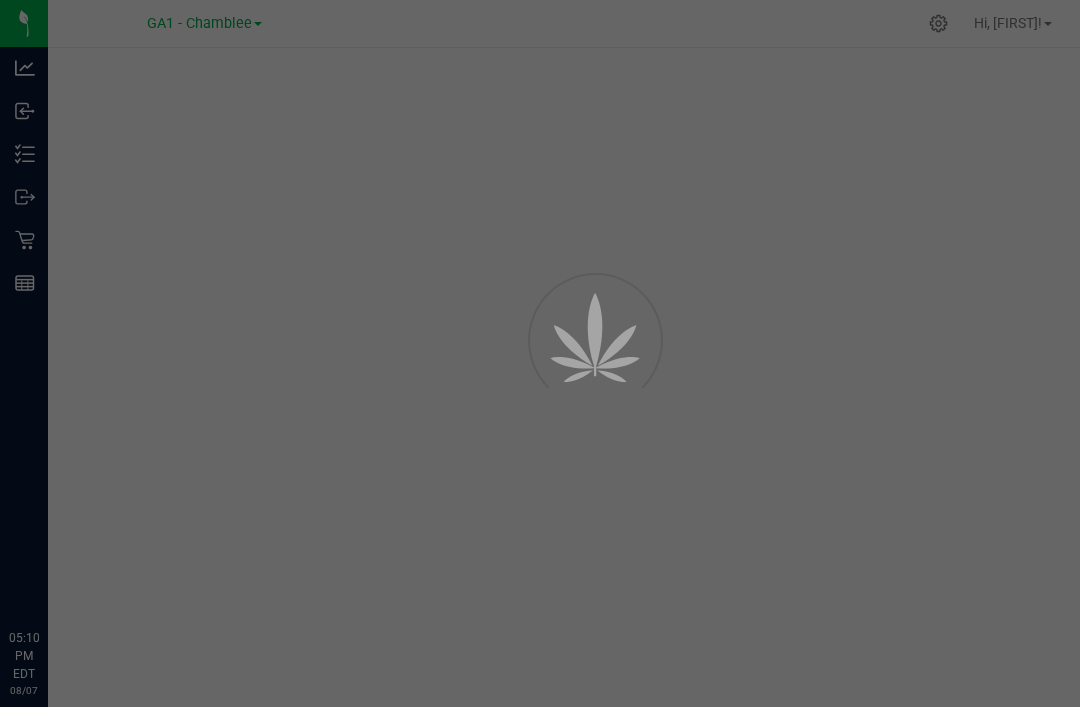 scroll, scrollTop: 0, scrollLeft: 0, axis: both 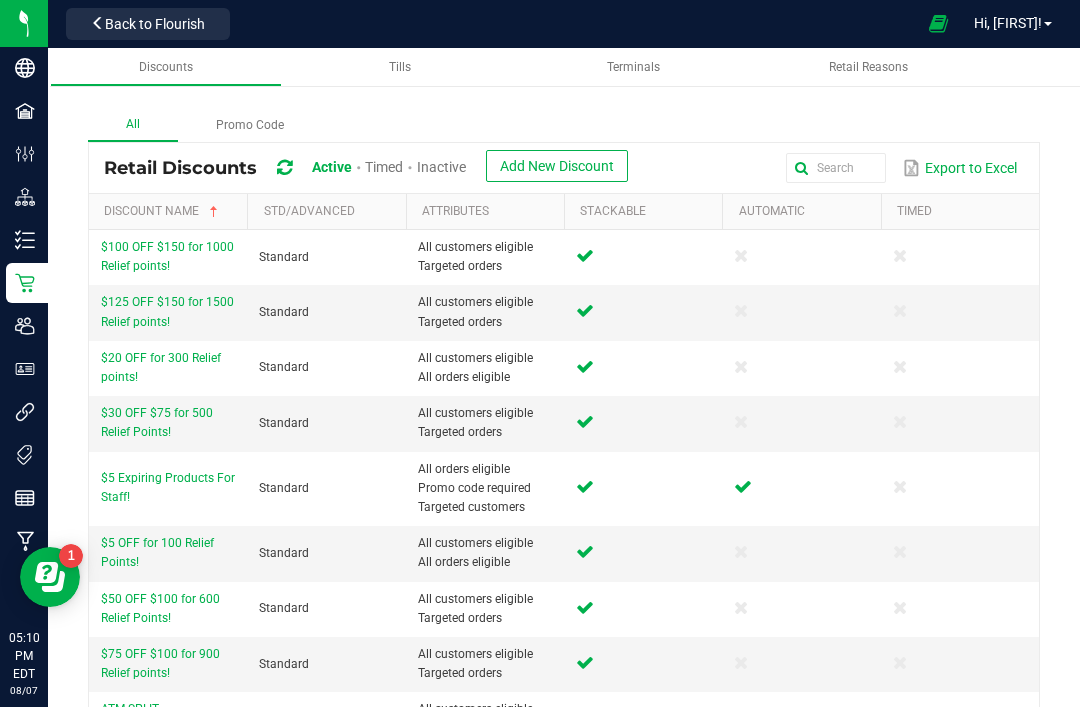 click on "Tills" at bounding box center [400, 67] 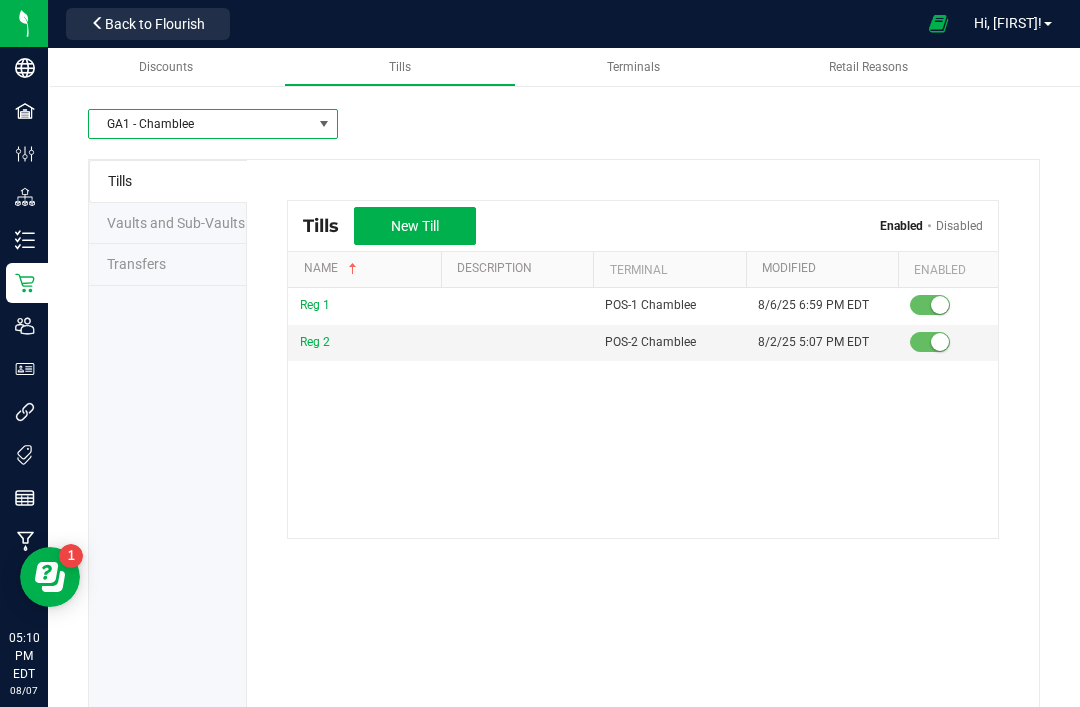 click on "GA1 - Chamblee" at bounding box center (200, 124) 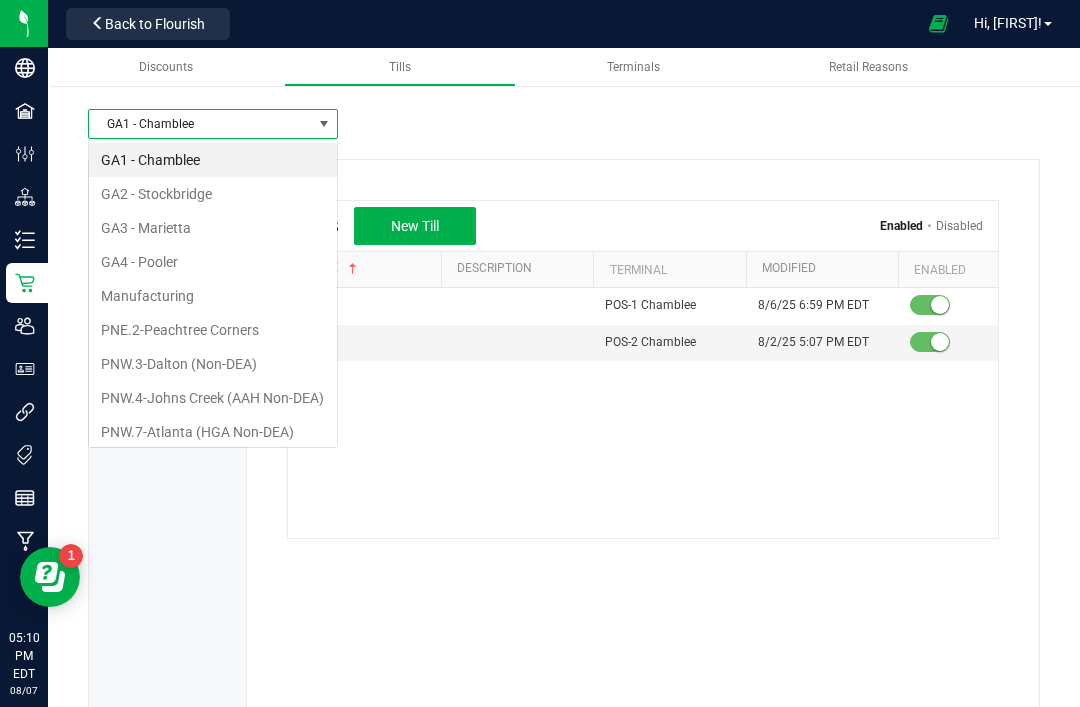 scroll, scrollTop: 99970, scrollLeft: 99750, axis: both 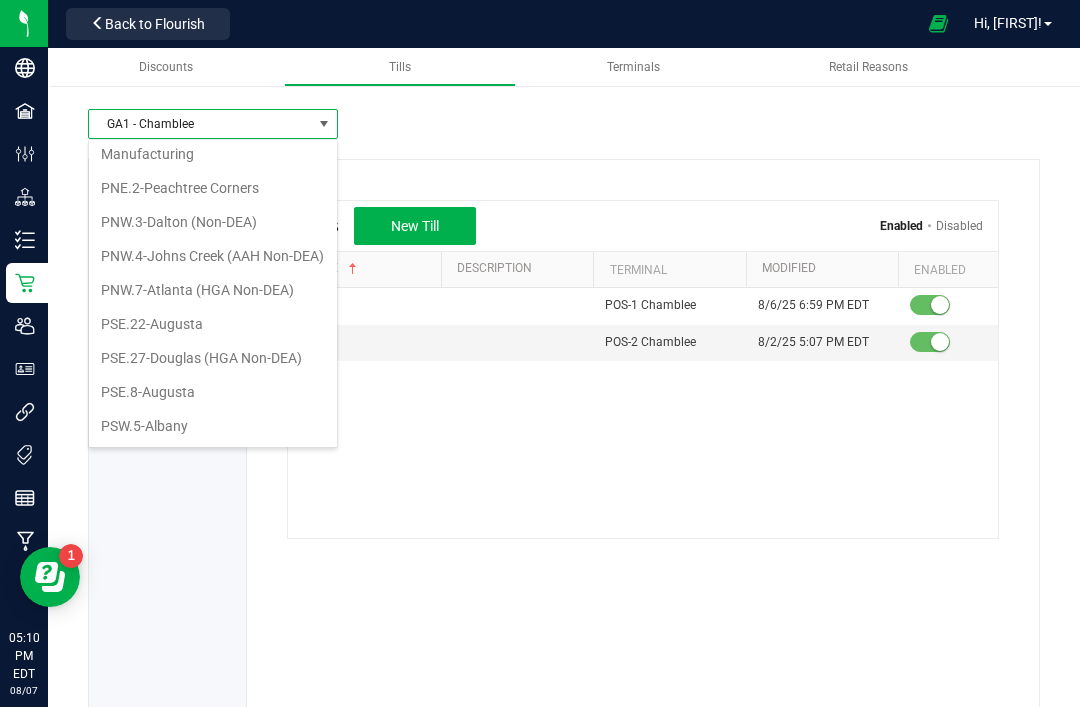 click at bounding box center (168, 557) 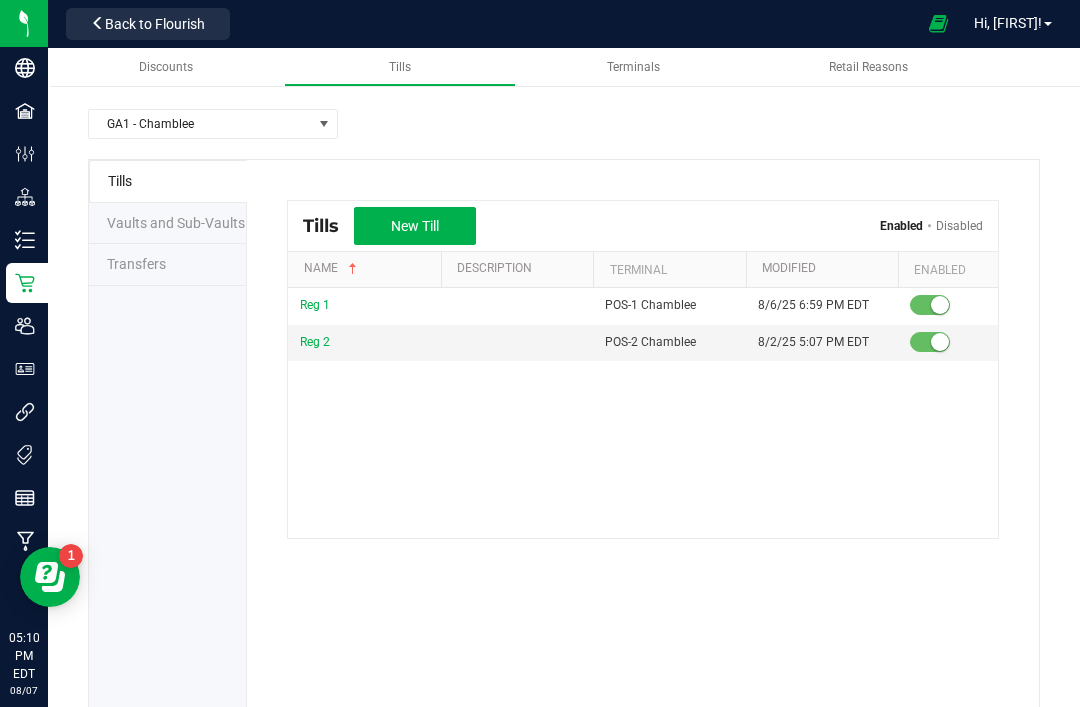 click 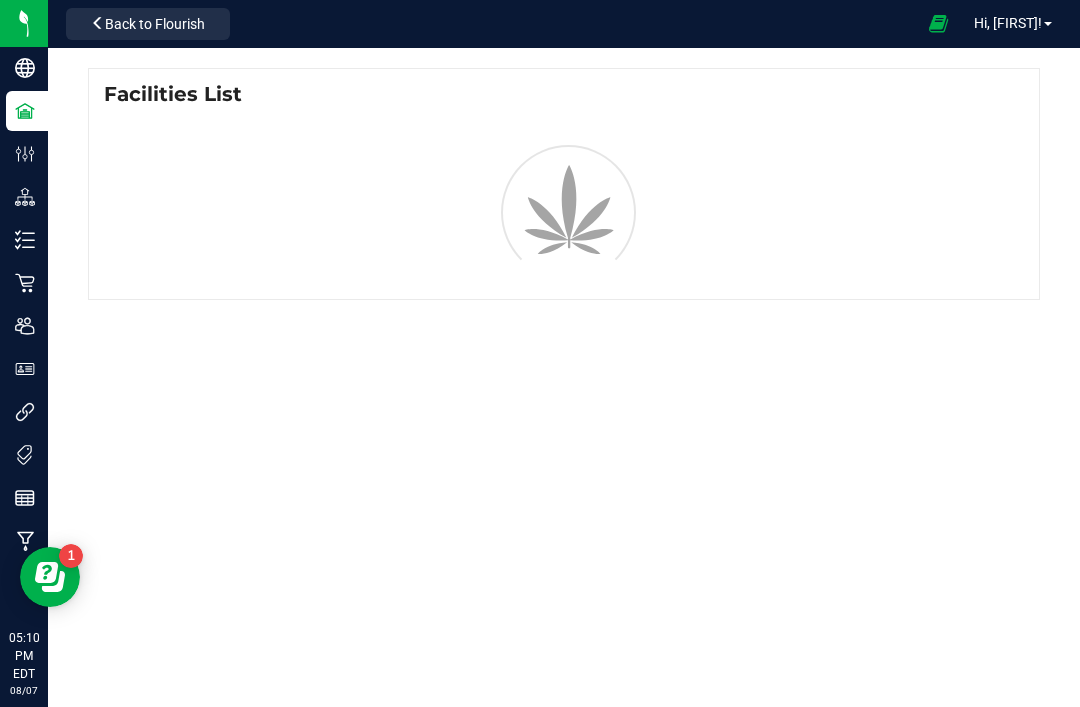 scroll, scrollTop: 0, scrollLeft: 0, axis: both 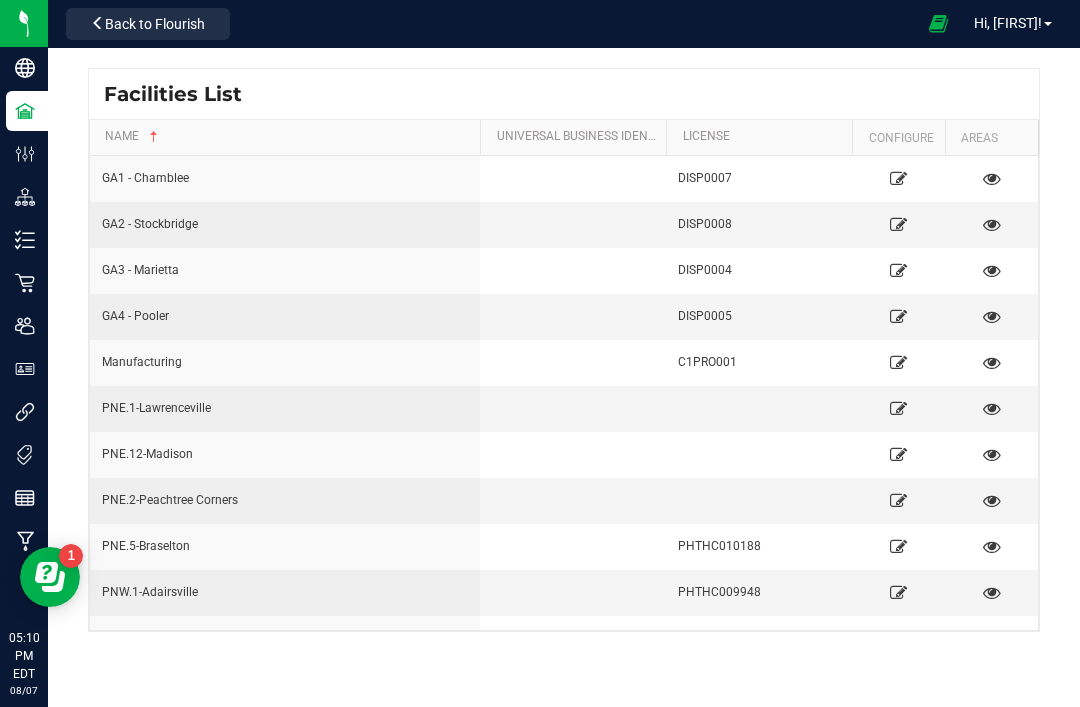 click on "Name" at bounding box center [285, 138] 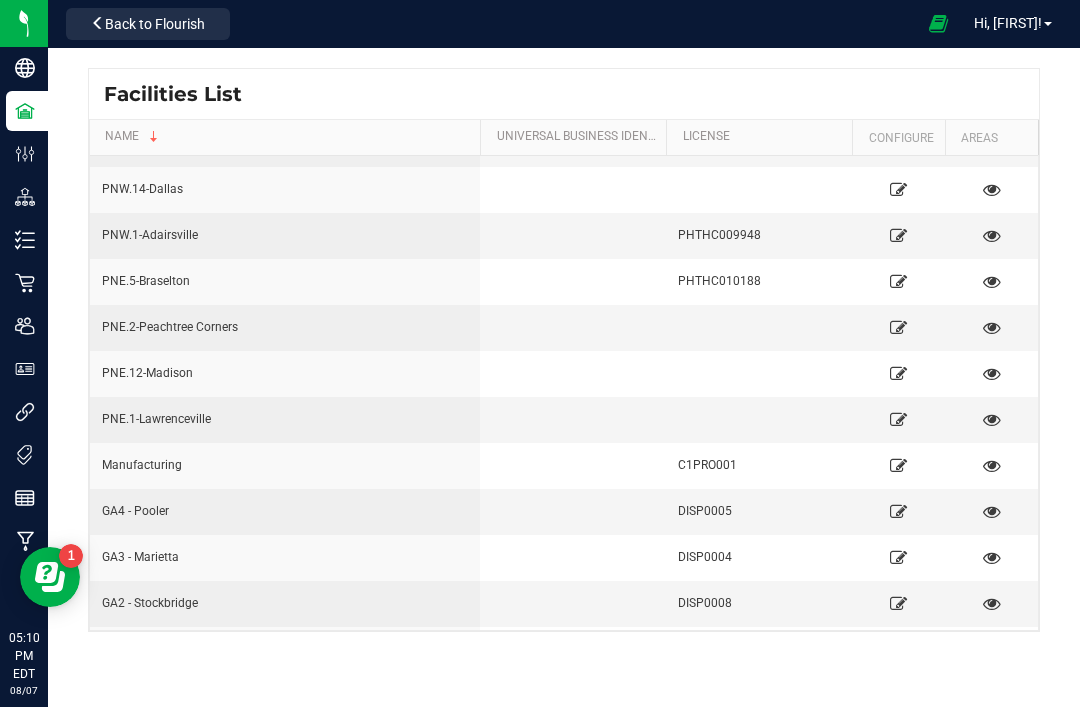 scroll, scrollTop: 1736, scrollLeft: 0, axis: vertical 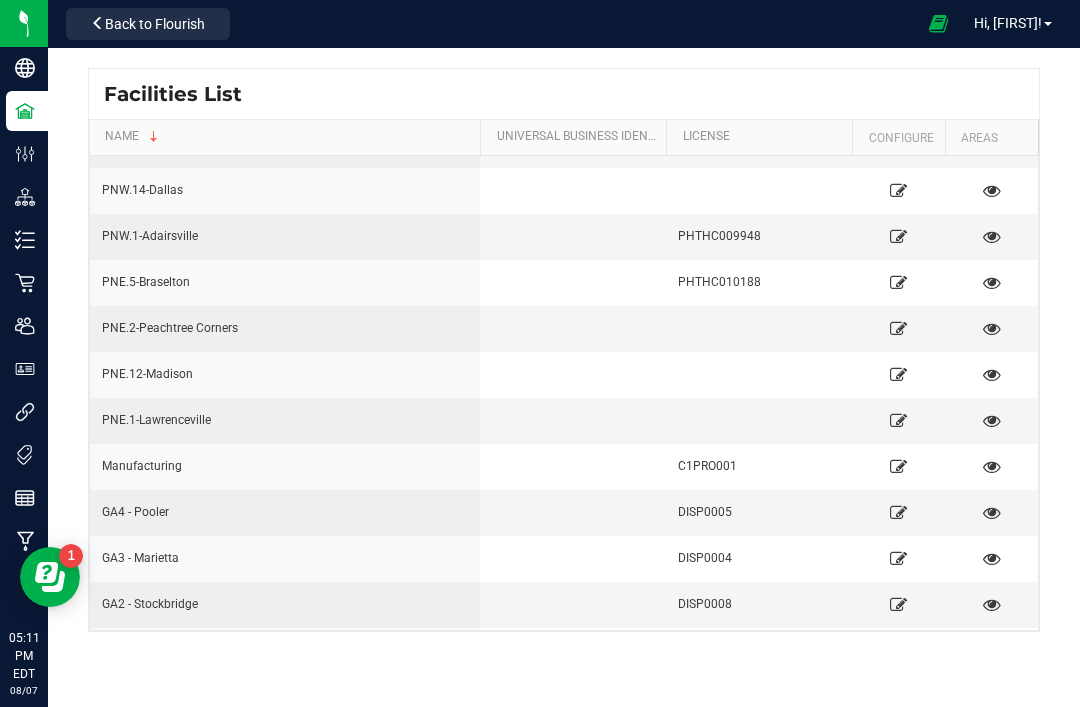 click 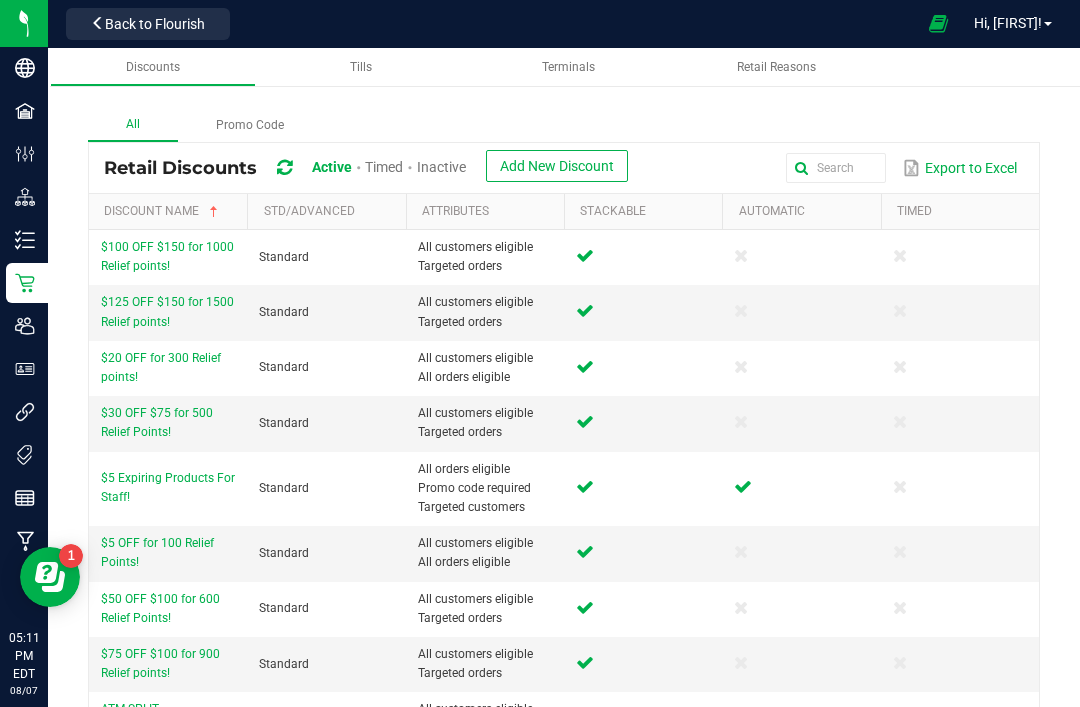 click on "Tills" at bounding box center (361, 67) 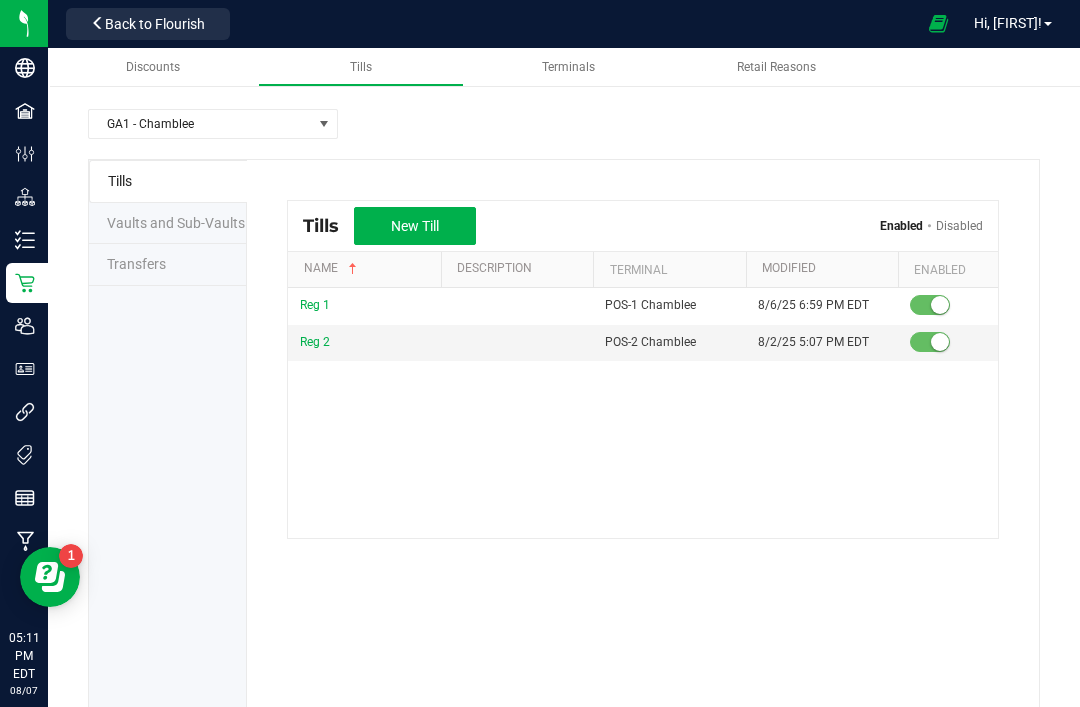 click on "Transfers" at bounding box center [168, 265] 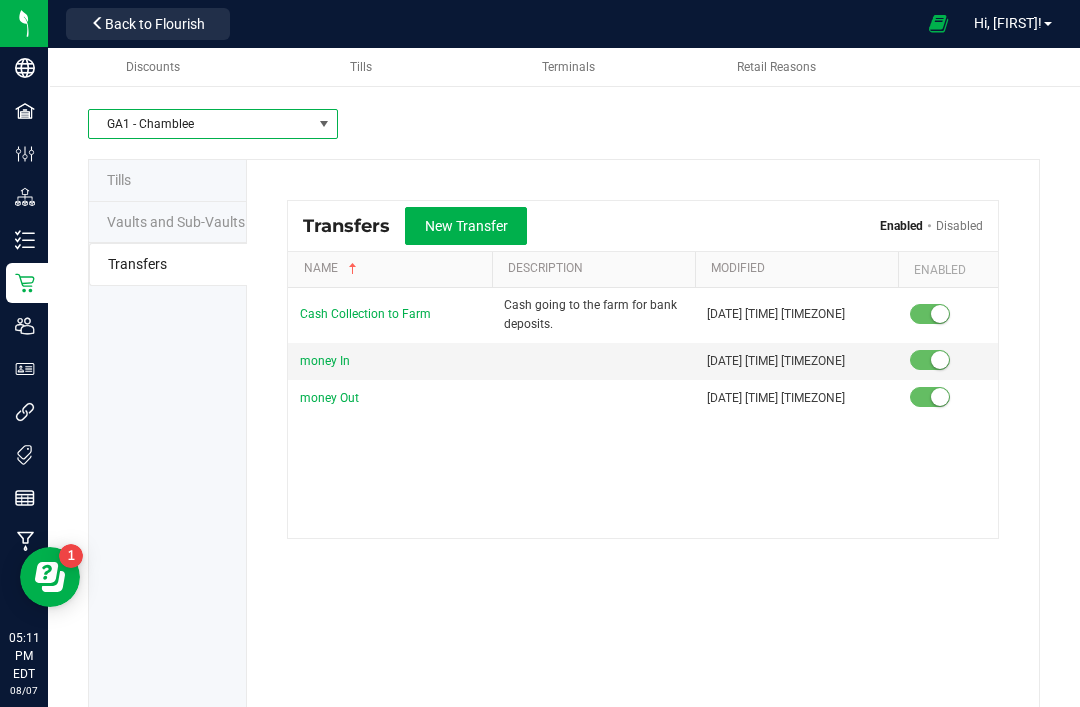 click on "GA1 - Chamblee" at bounding box center (200, 124) 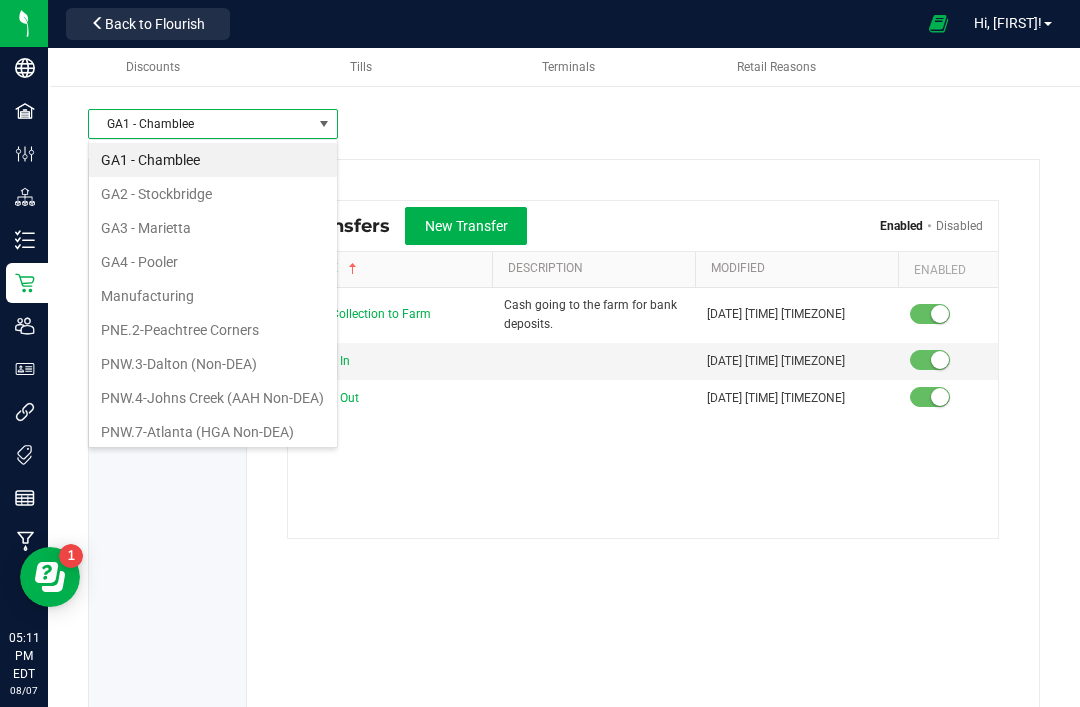 scroll, scrollTop: 99970, scrollLeft: 99750, axis: both 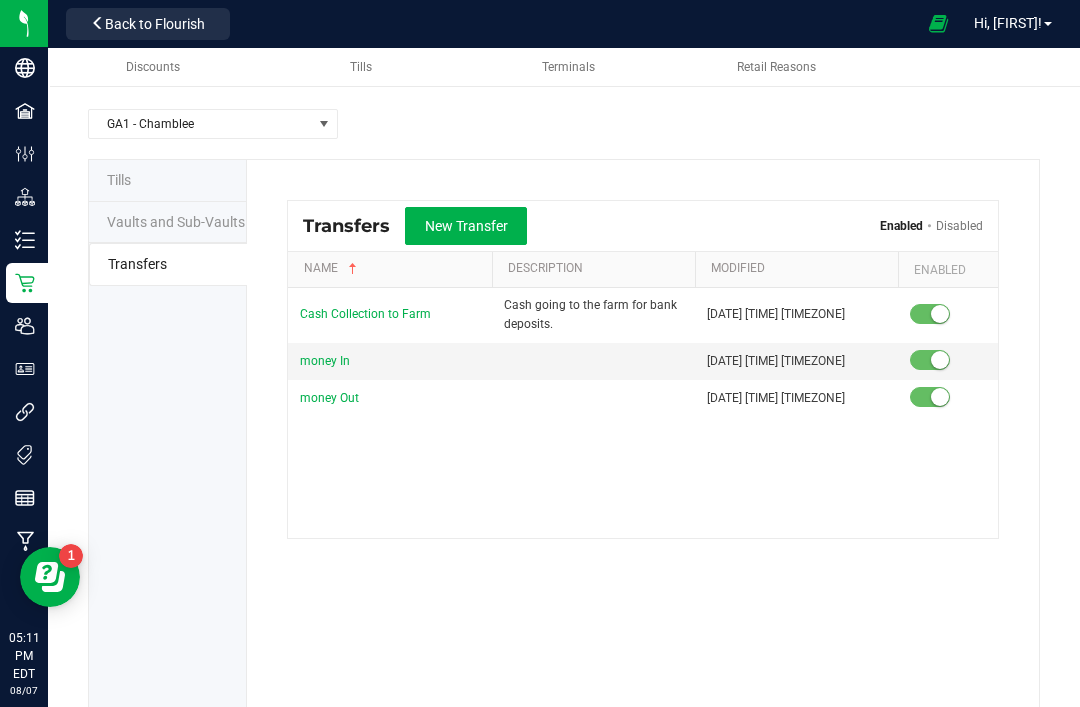 click on "Vaults and Sub-Vaults" at bounding box center [176, 222] 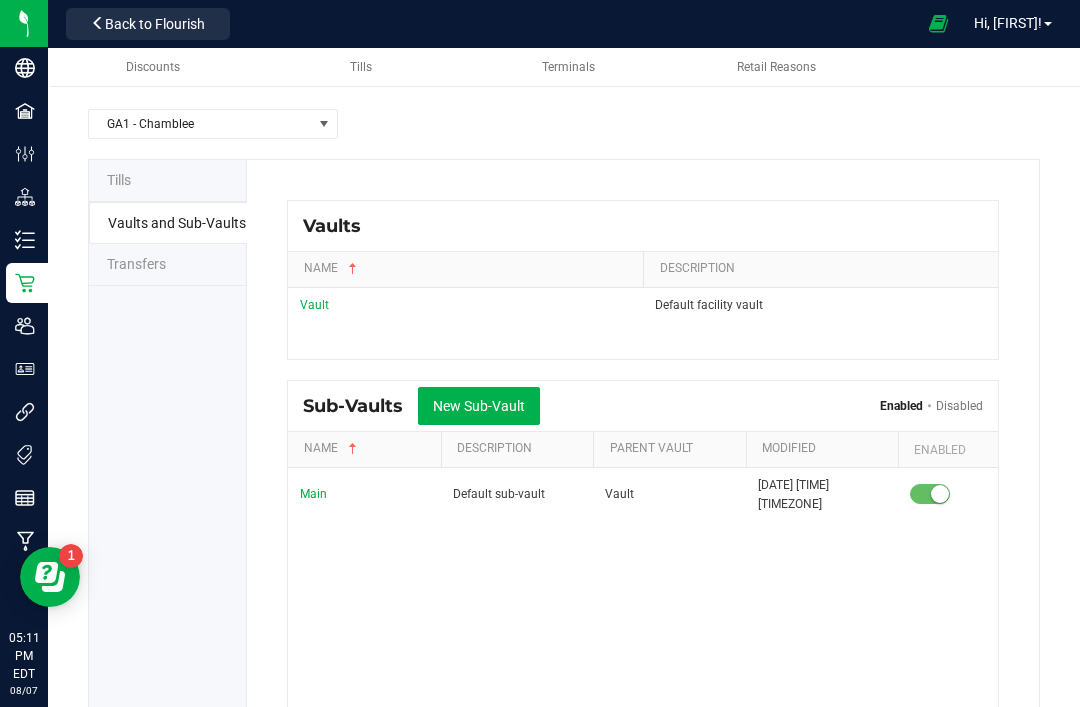 click on "Tills" at bounding box center [168, 181] 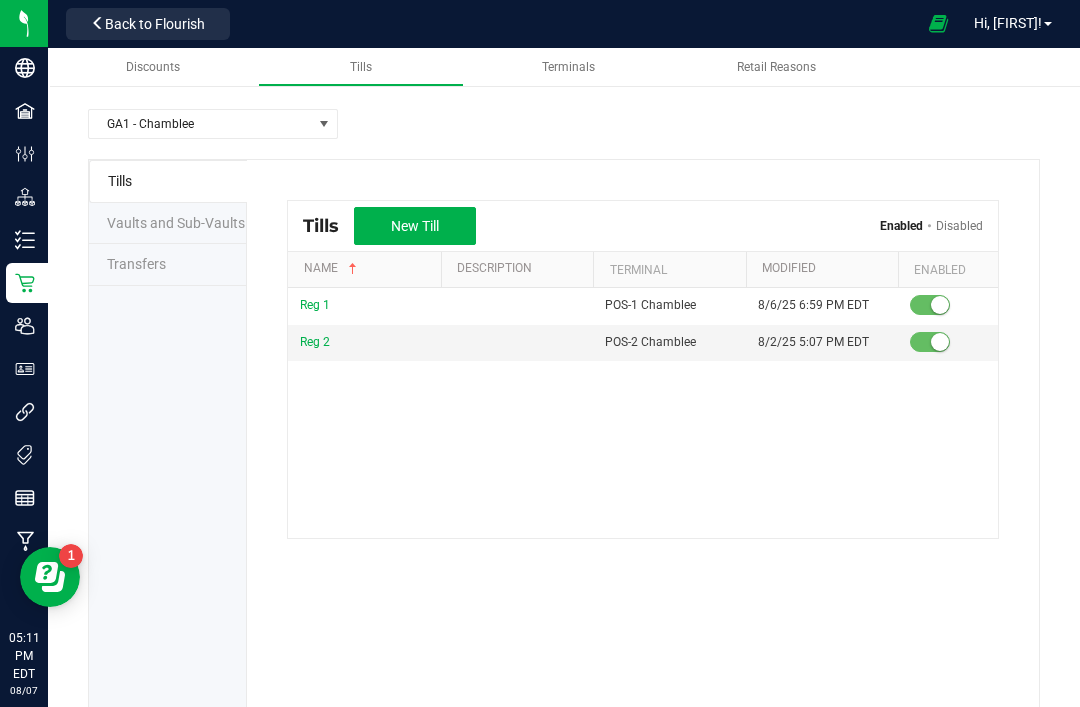 click on "Company" at bounding box center [0, 0] 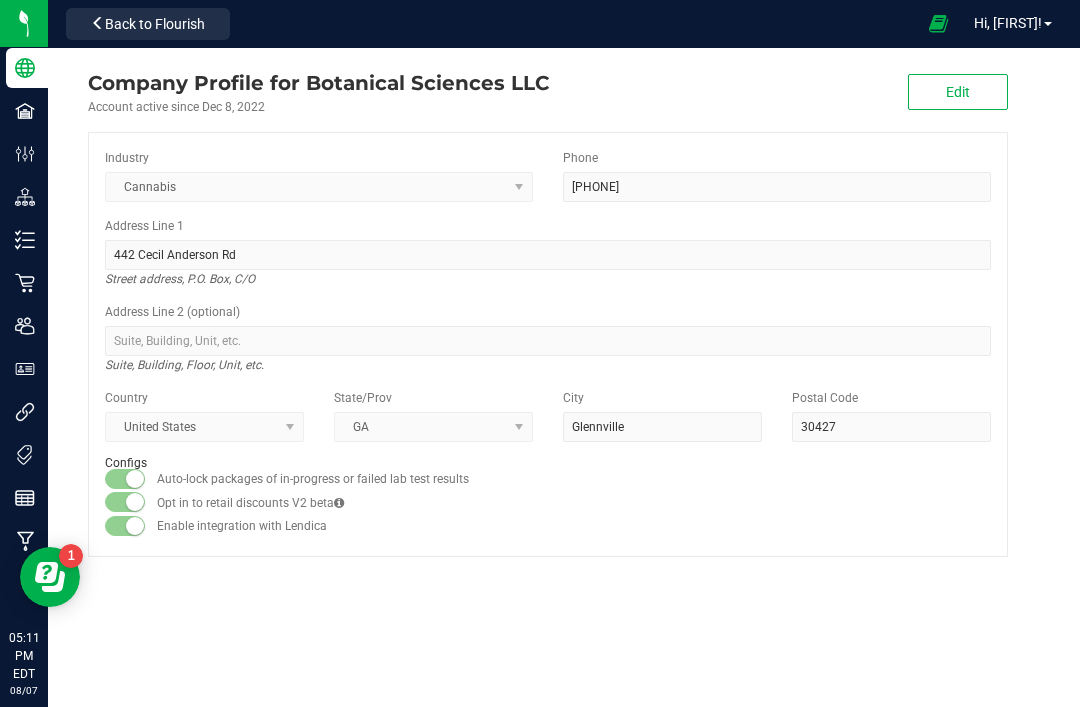 click on "Facilities" at bounding box center [0, 0] 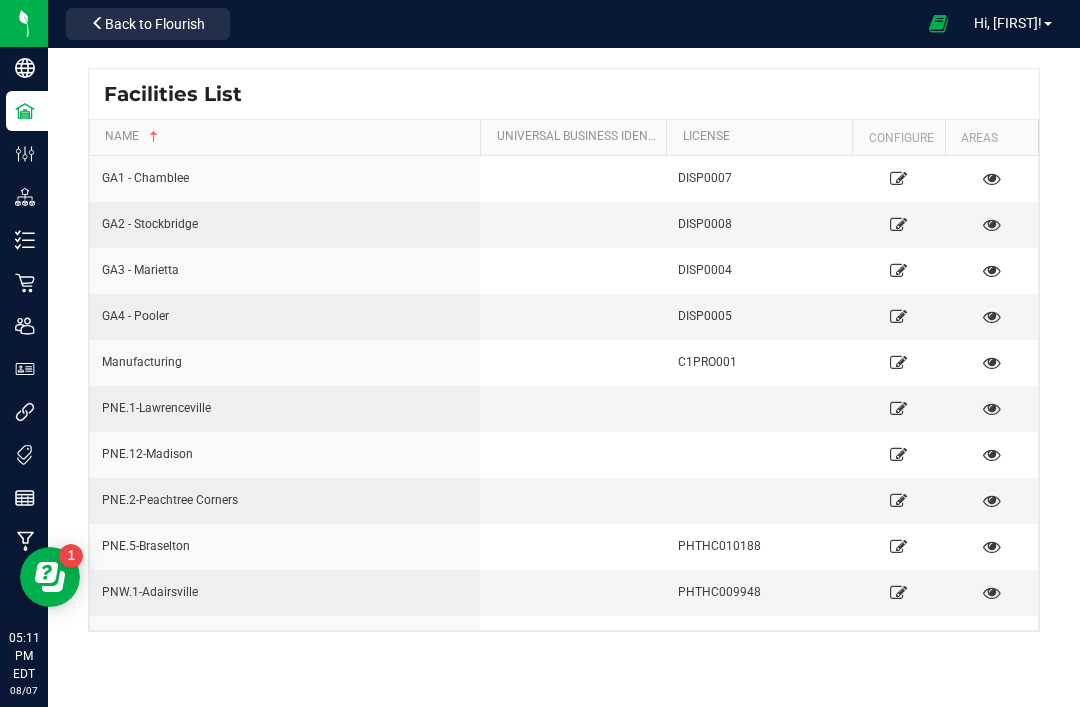 click on "Facilities List" at bounding box center (564, 94) 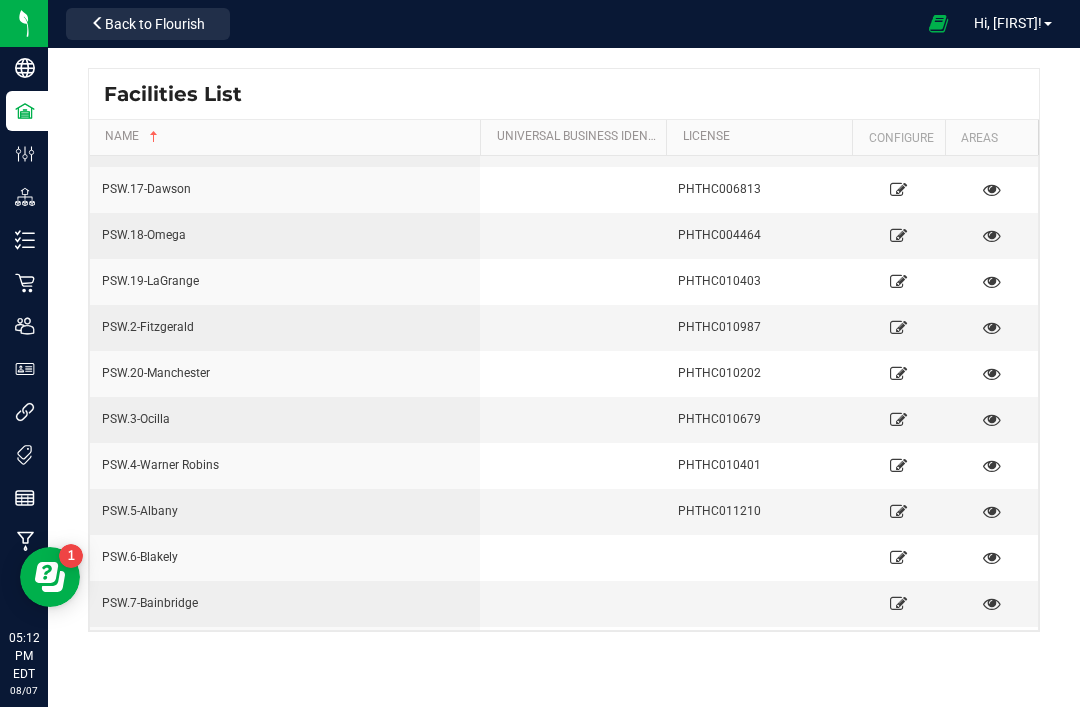 scroll, scrollTop: 1736, scrollLeft: 0, axis: vertical 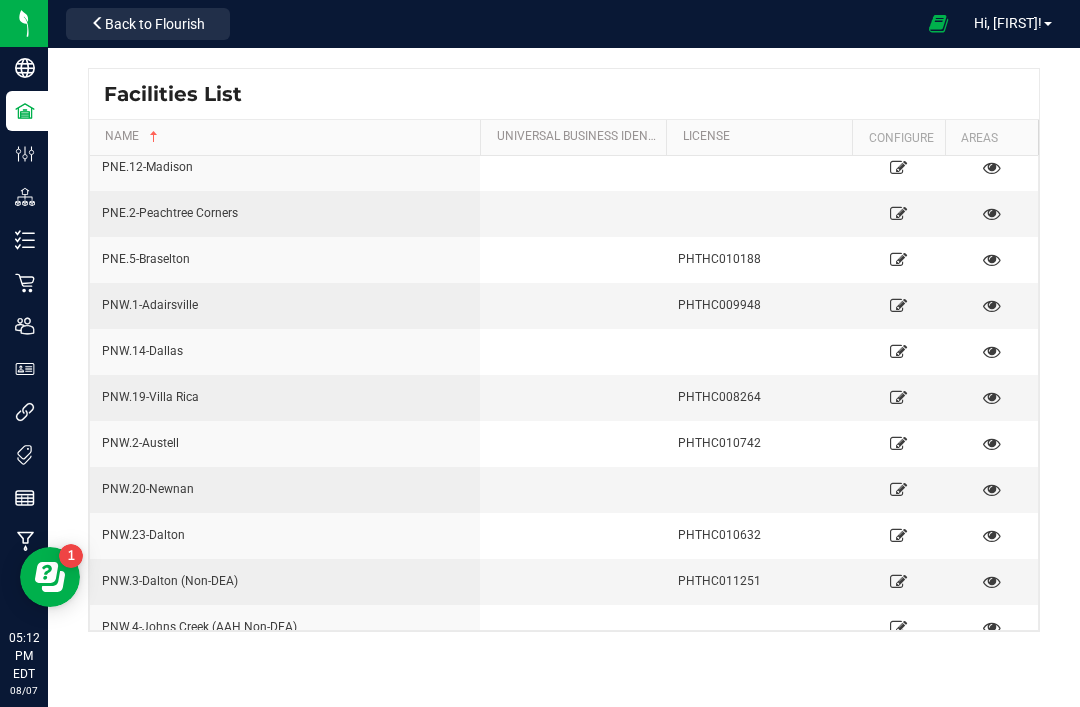 click 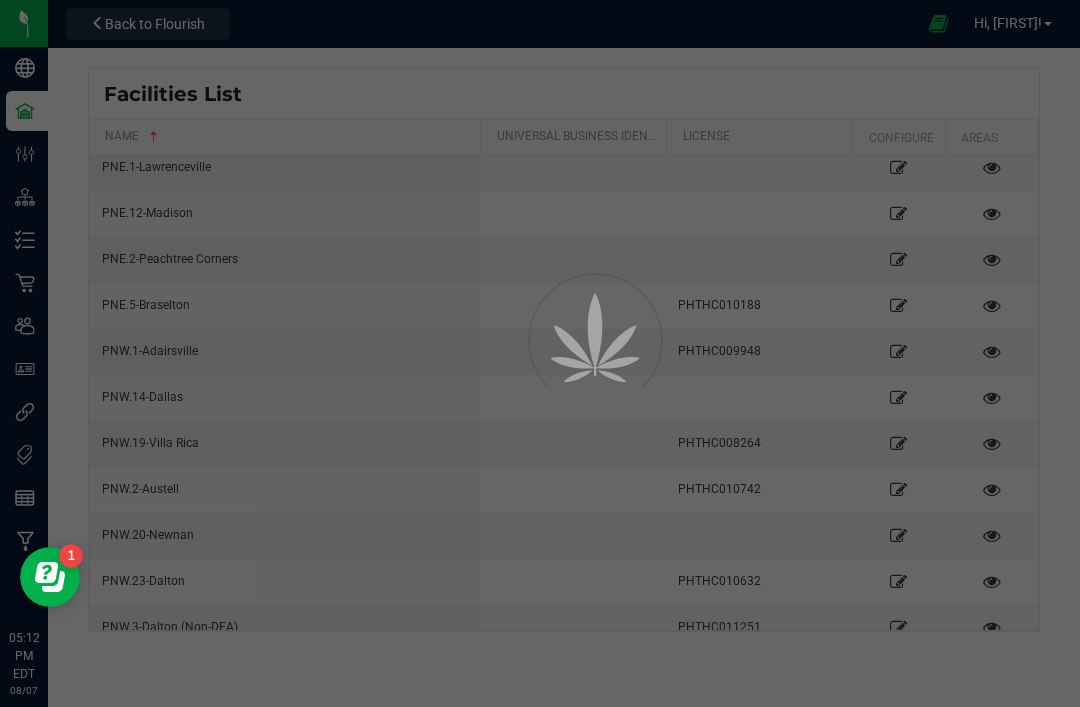 scroll, scrollTop: 234, scrollLeft: 0, axis: vertical 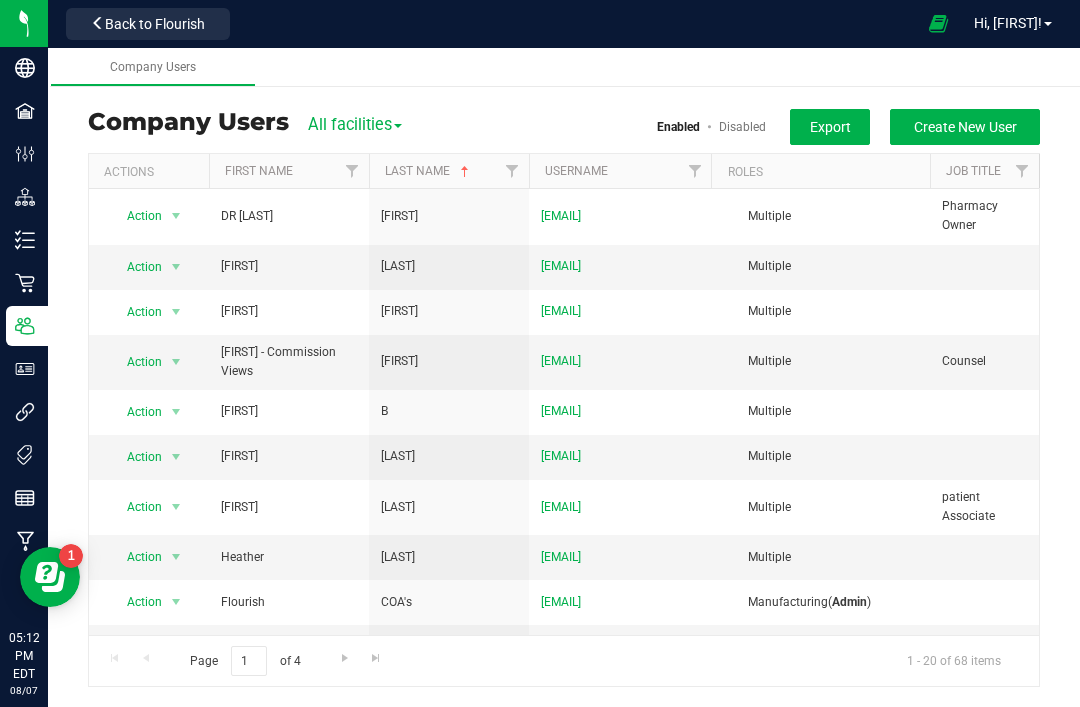 click on "First Name" at bounding box center (259, 171) 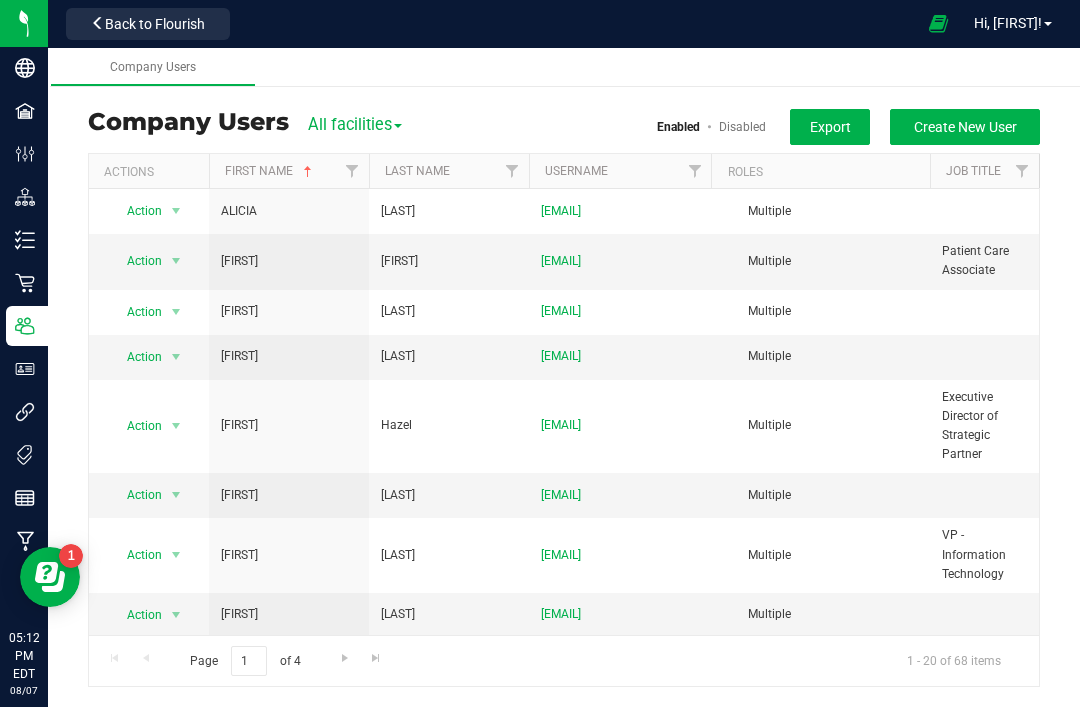 click on "First Name" at bounding box center (270, 171) 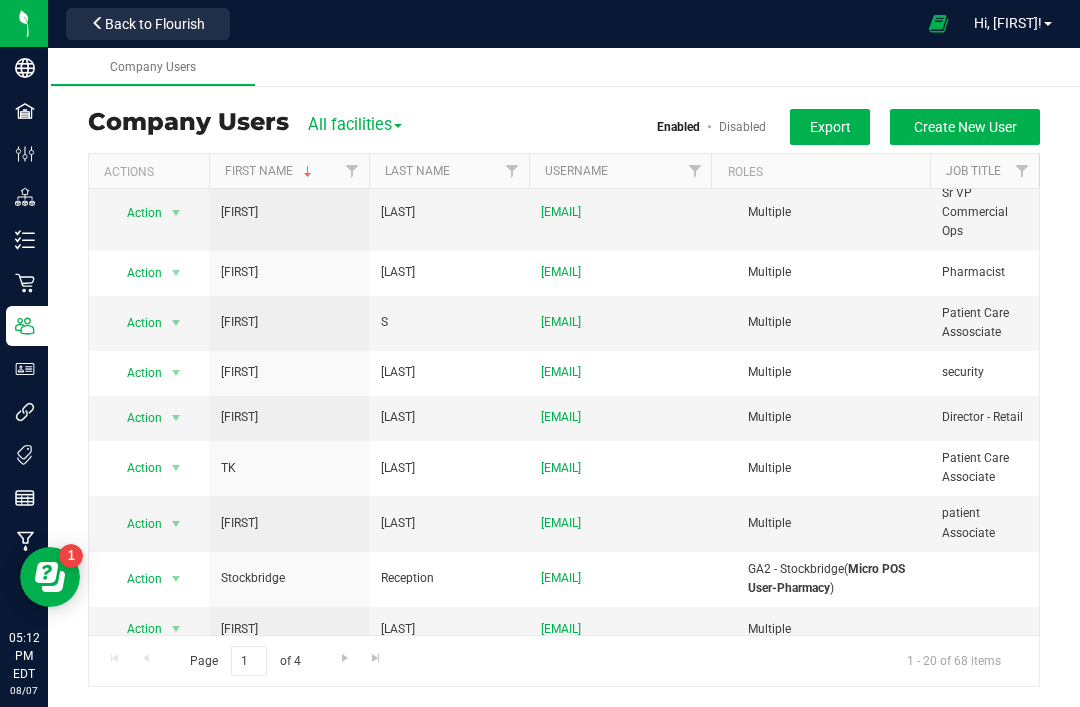 scroll, scrollTop: 329, scrollLeft: 0, axis: vertical 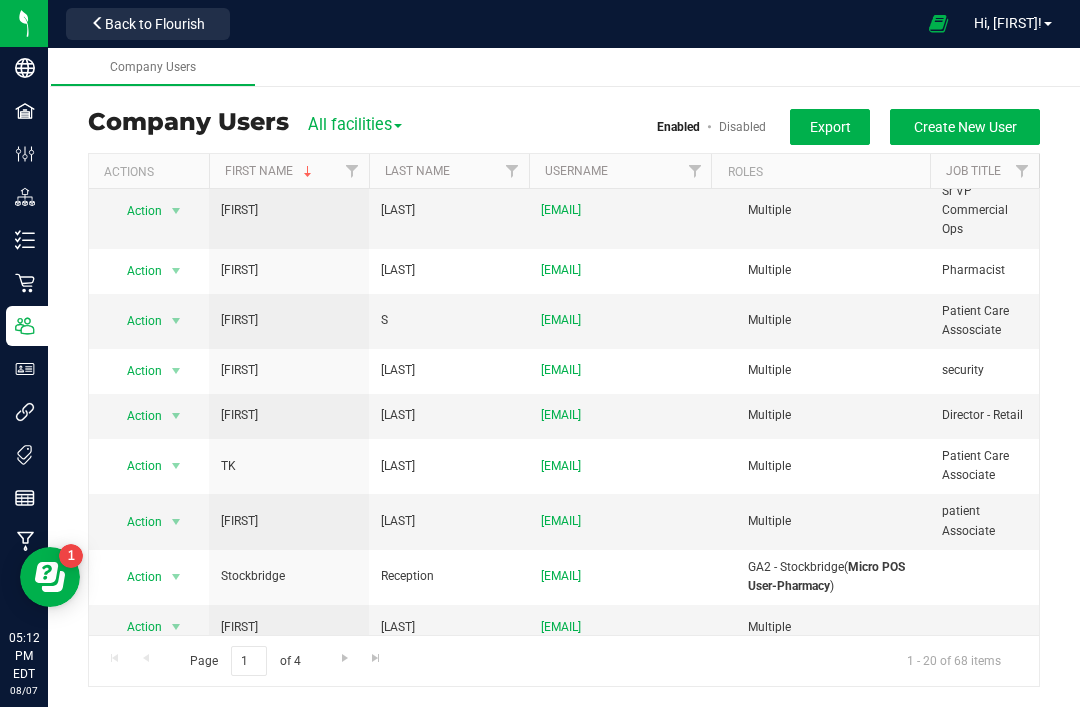 click on "Action" at bounding box center (136, 416) 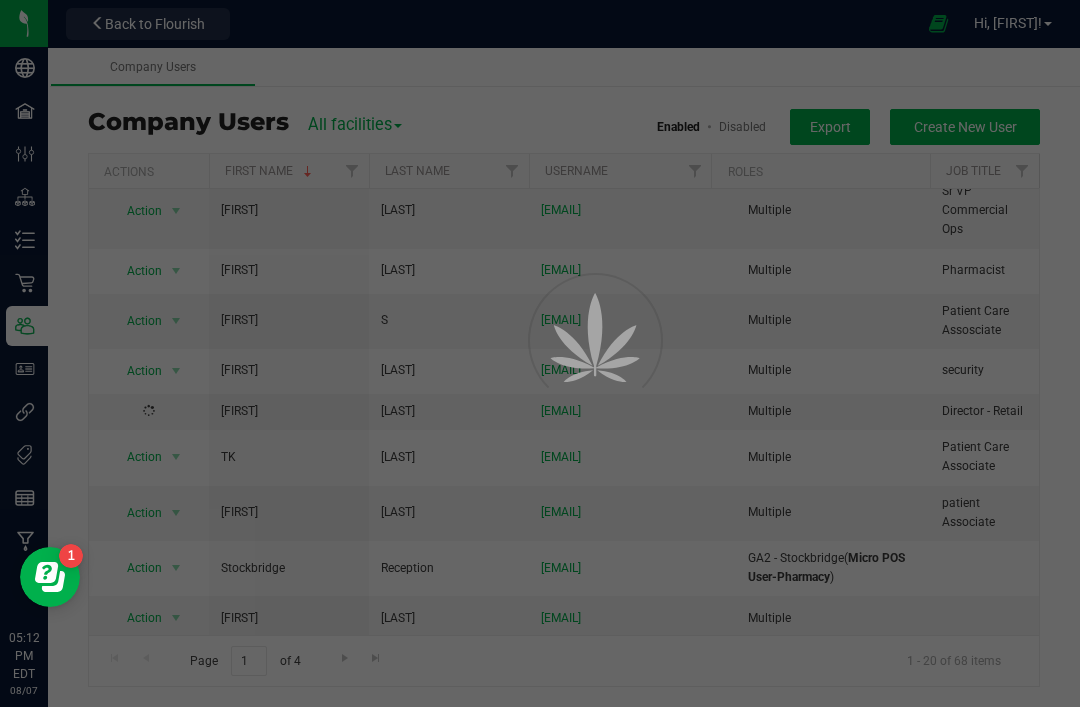 click at bounding box center [540, 353] 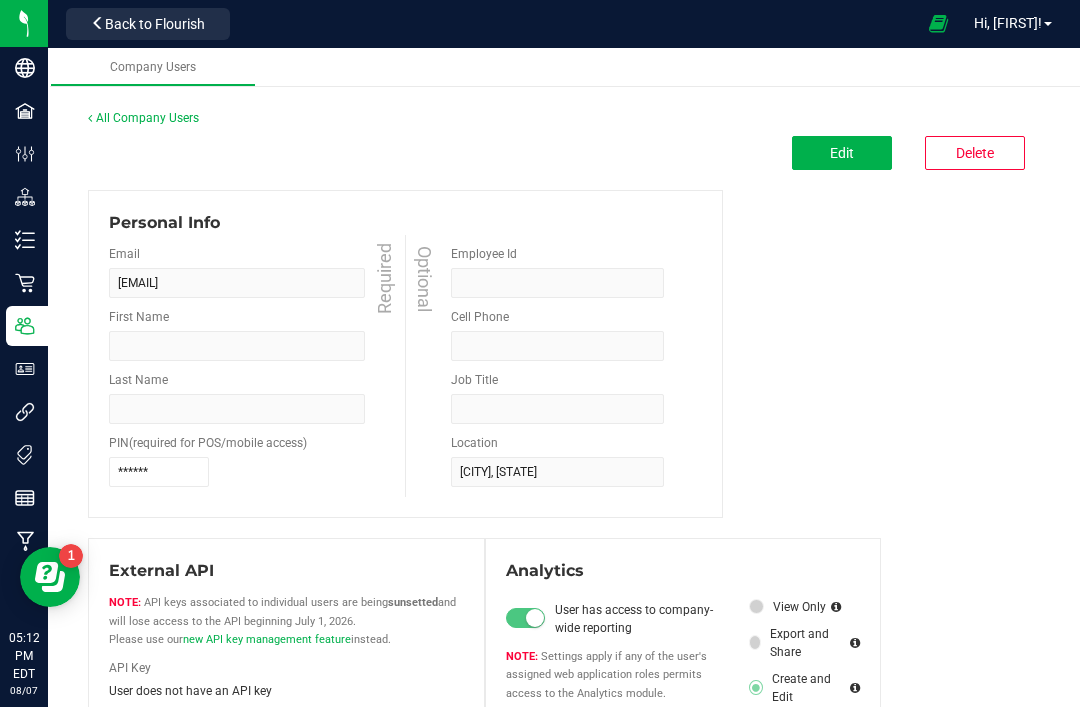 type on "[FIRST]" 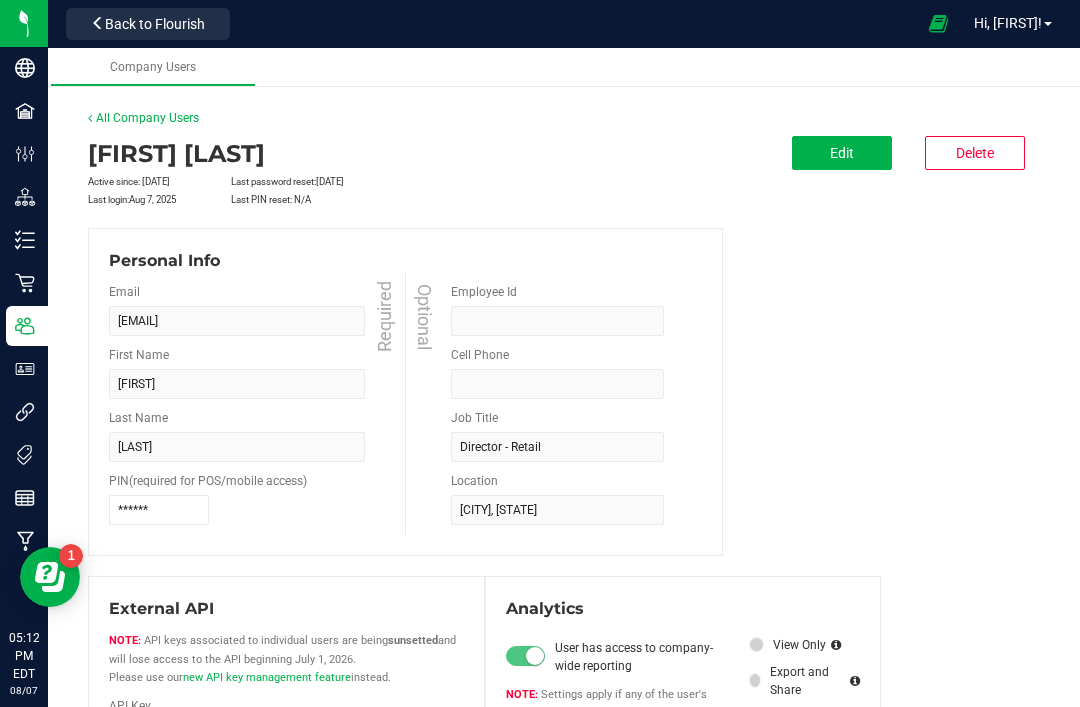 scroll, scrollTop: 0, scrollLeft: 0, axis: both 